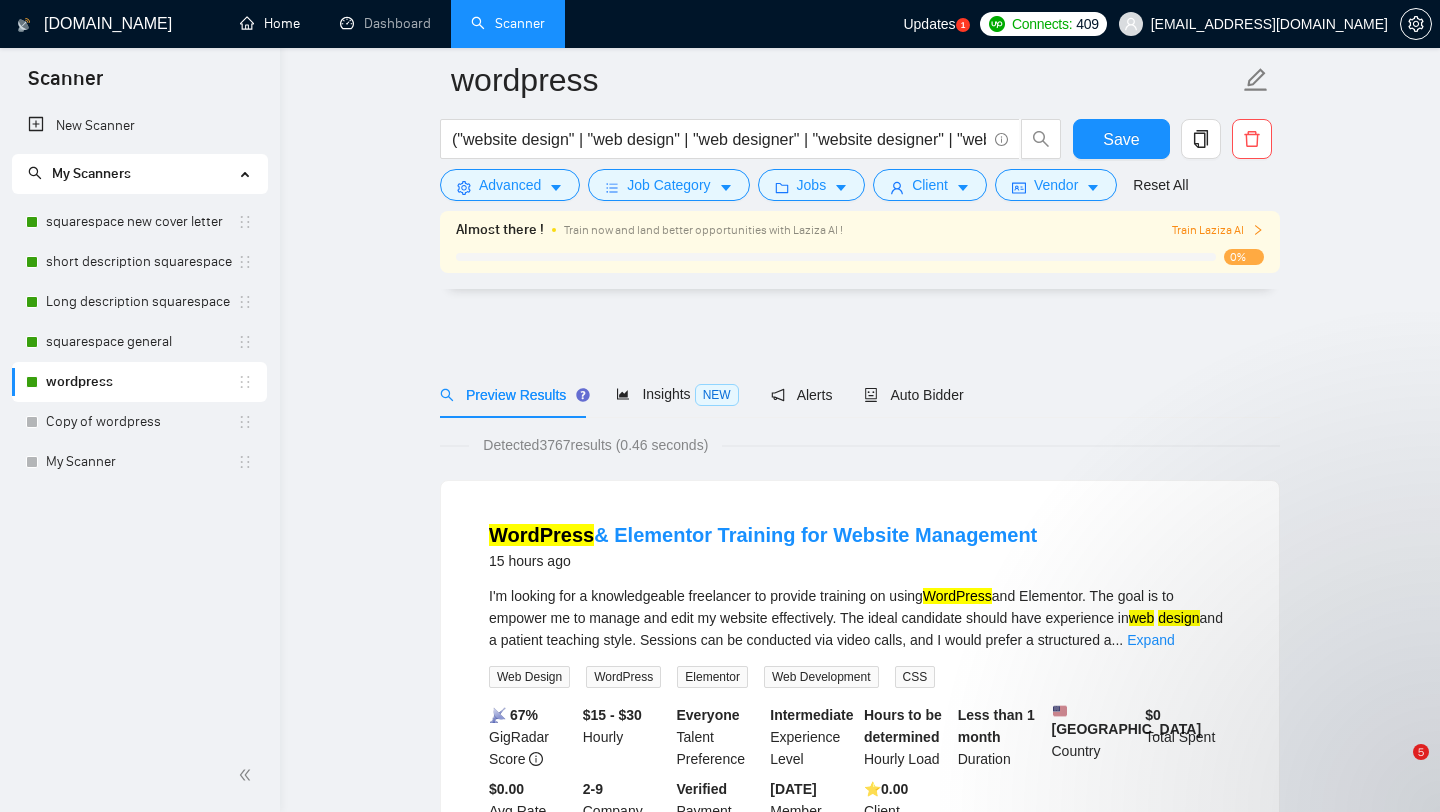 scroll, scrollTop: 2078, scrollLeft: 0, axis: vertical 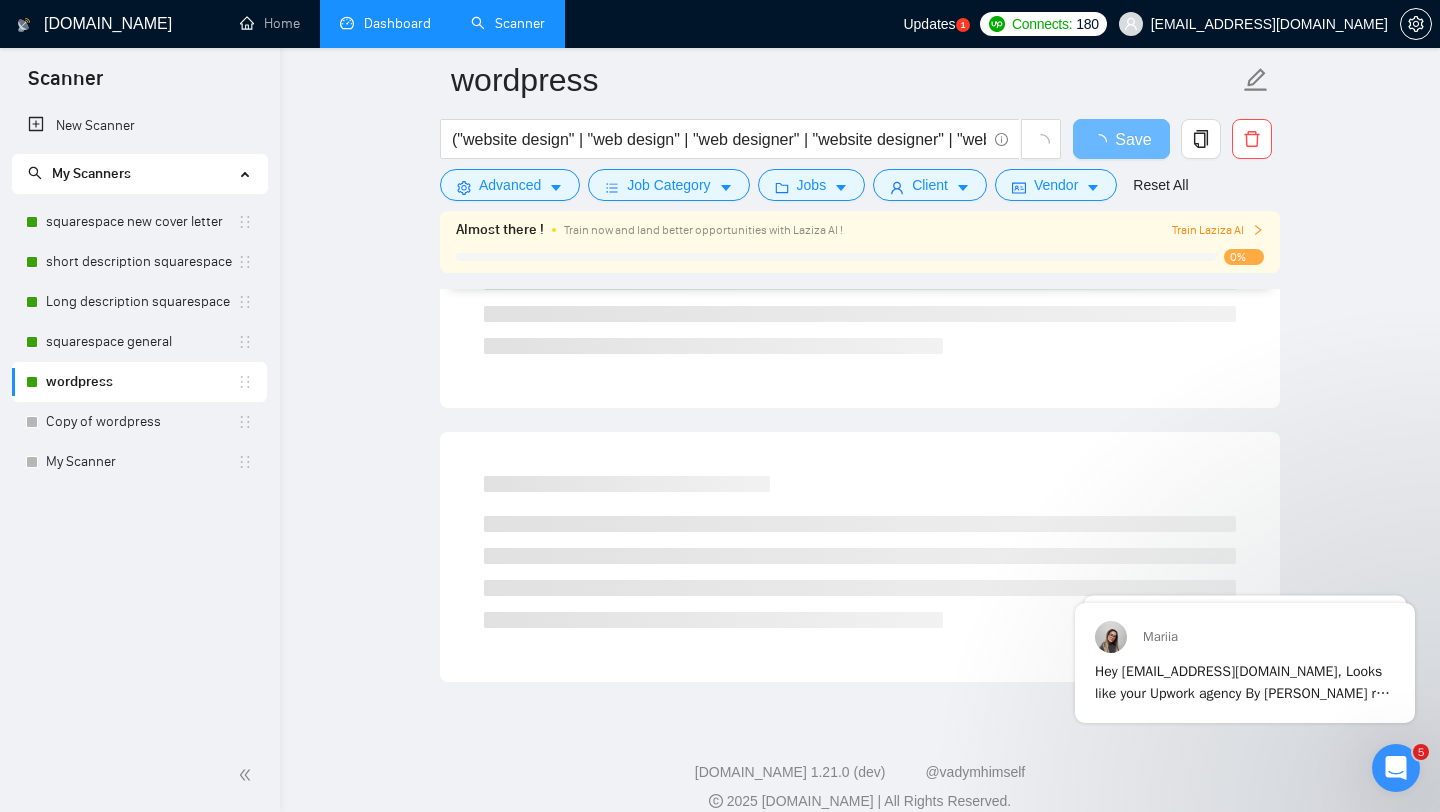 click on "Dashboard" at bounding box center [385, 23] 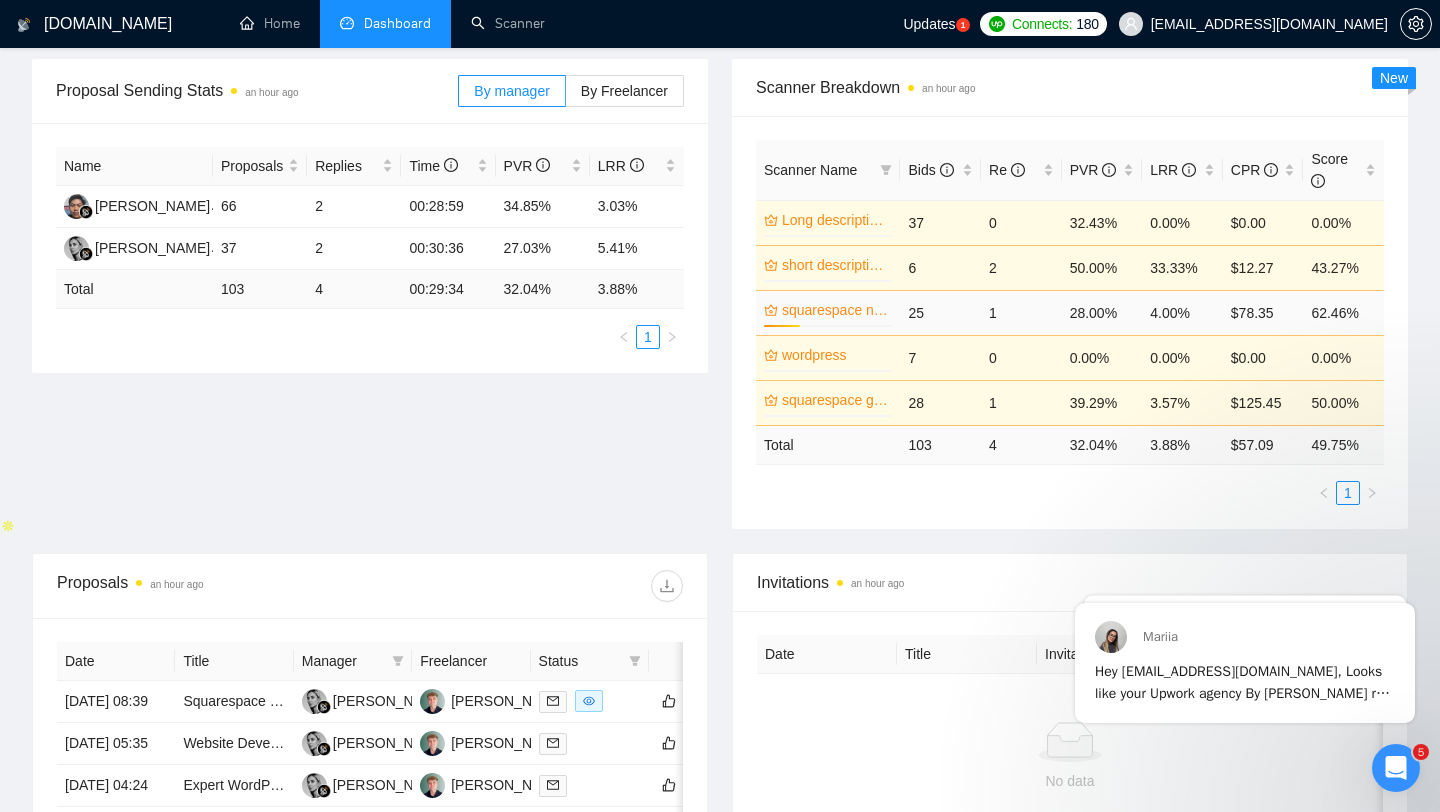 scroll, scrollTop: 291, scrollLeft: 0, axis: vertical 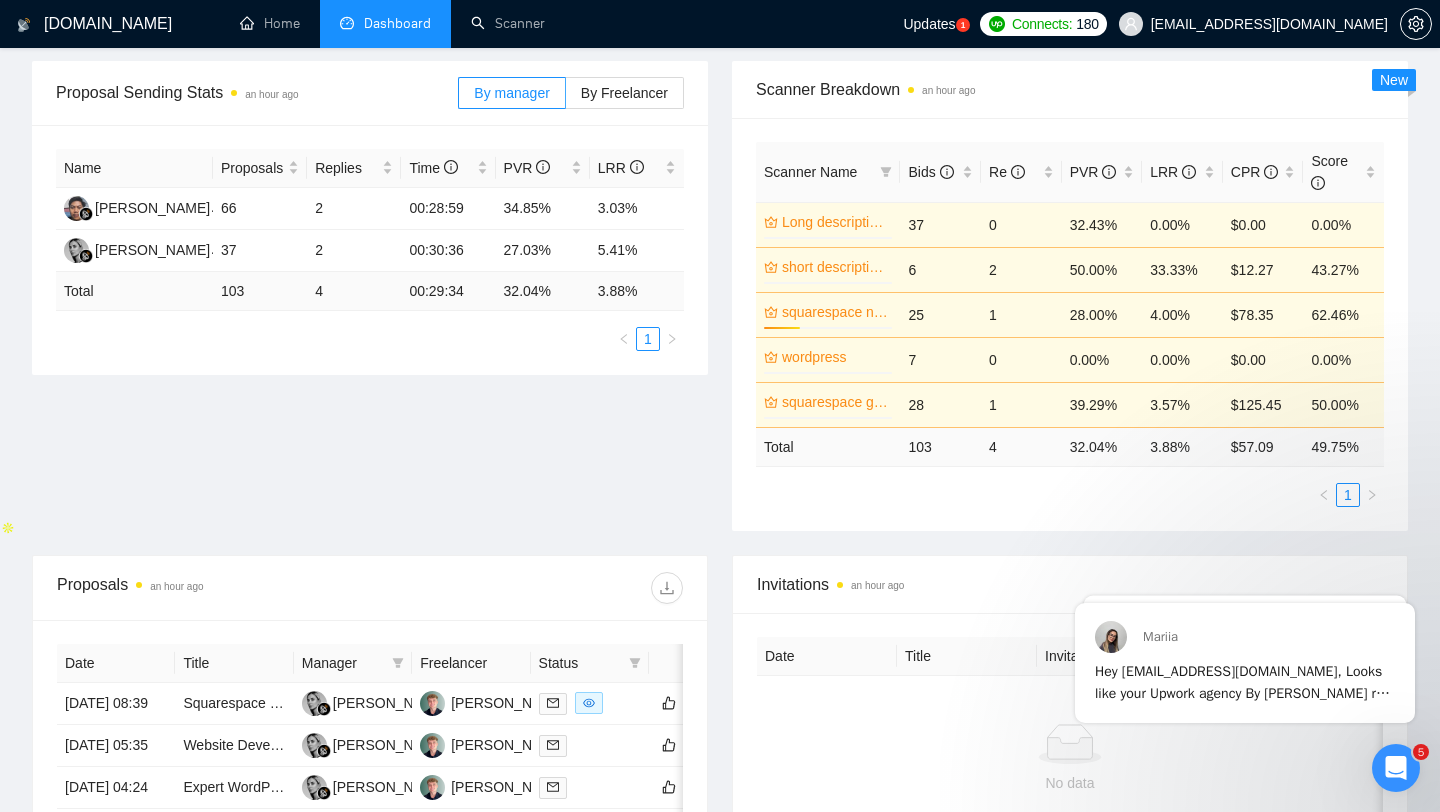 click 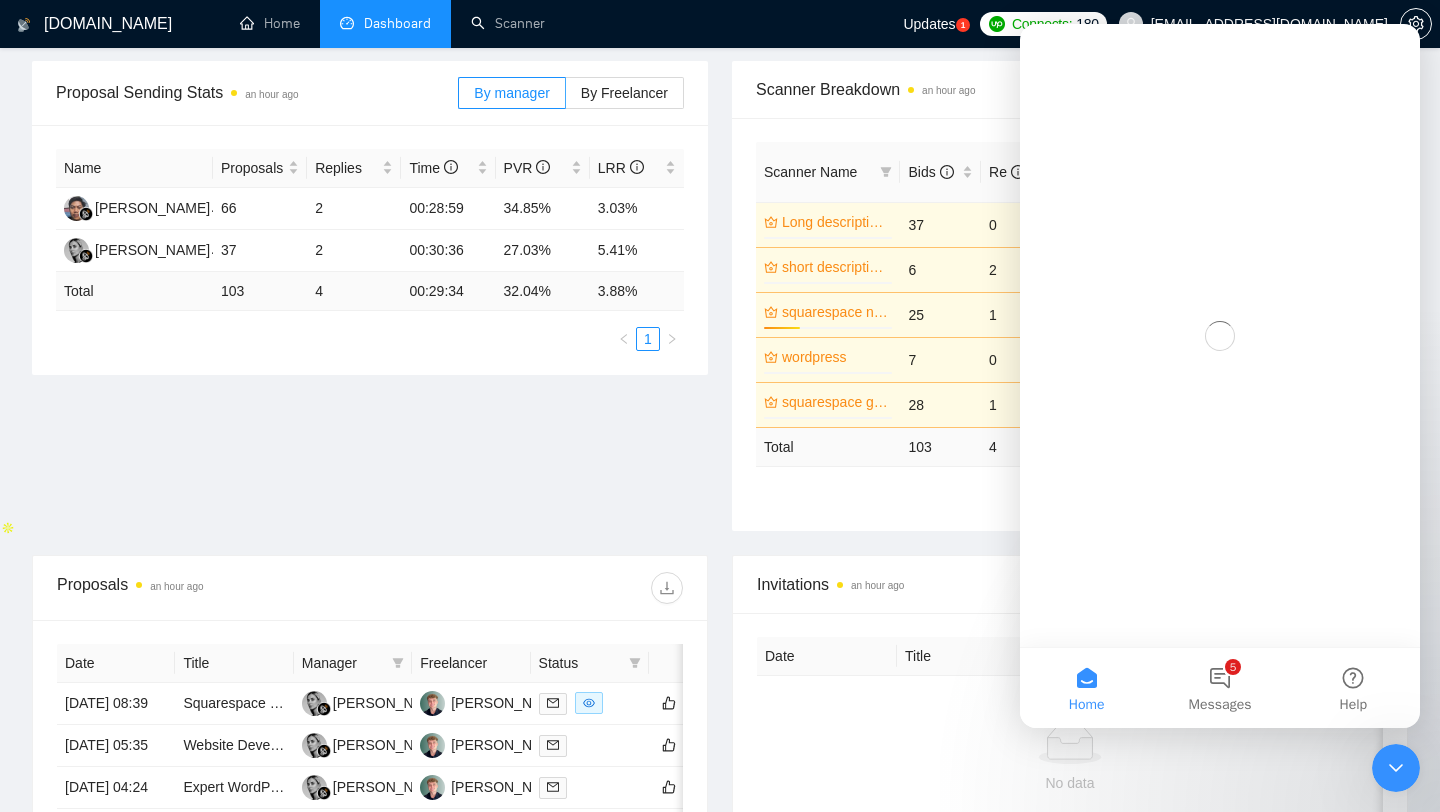 scroll, scrollTop: 0, scrollLeft: 0, axis: both 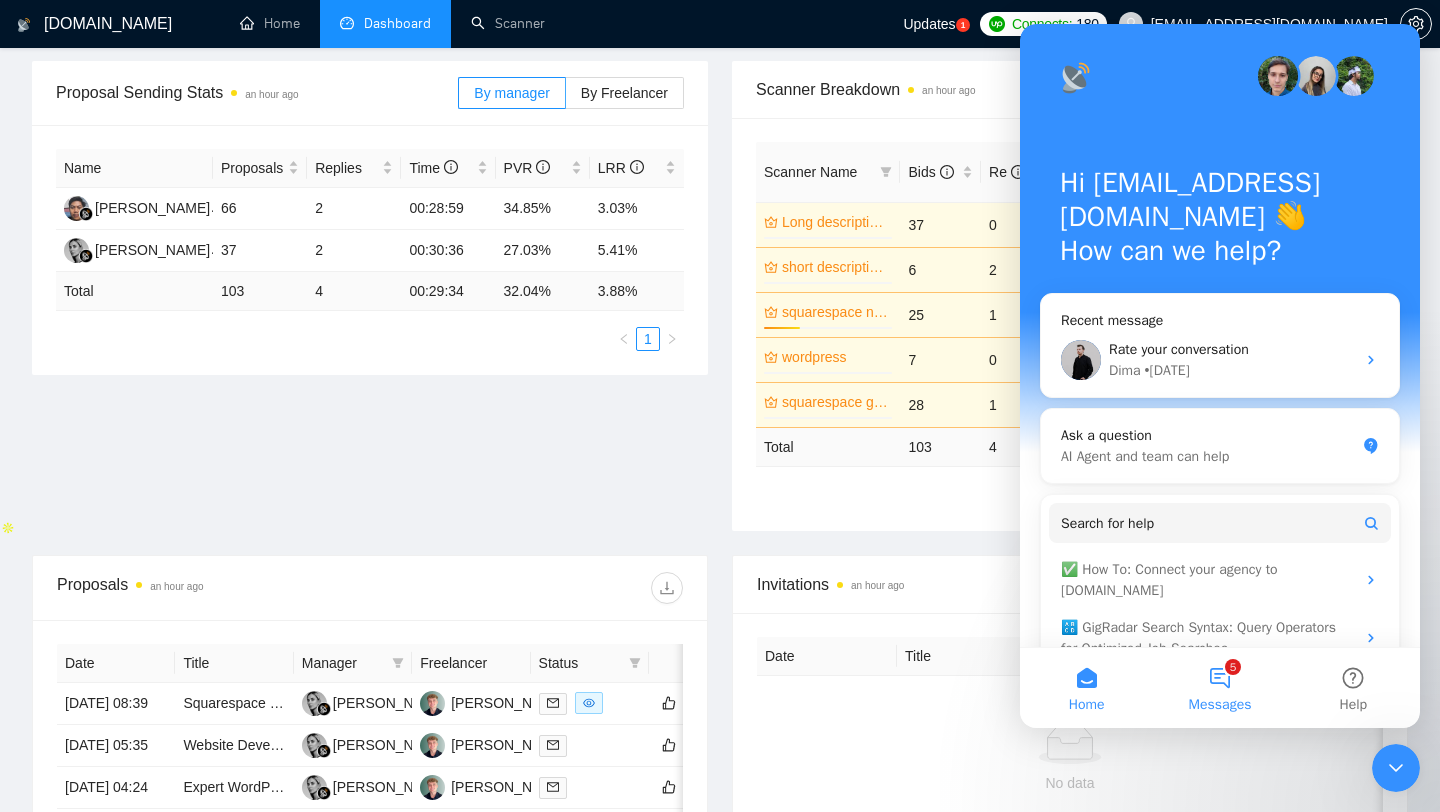 click on "5 Messages" at bounding box center (1219, 688) 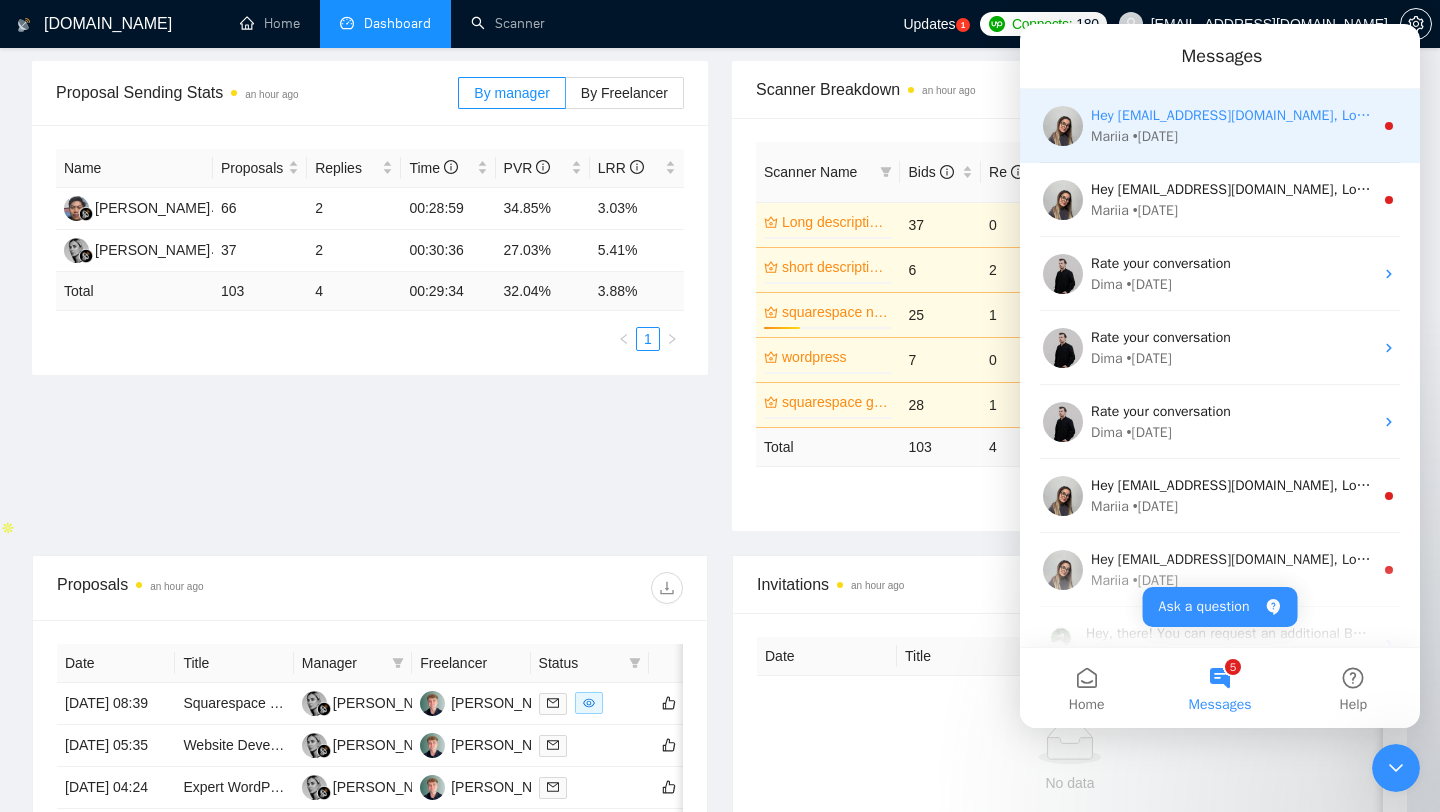click on "Hey [EMAIL_ADDRESS][DOMAIN_NAME], Looks like your Upwork agency By [PERSON_NAME] ran out of connects. We recently tried to send a proposal for a job found by Long description squarespace, but we could not because the number of connects was insufficient. If you don't top up your connects soon, all your Auto Bidders will be disabled, and you will have to reactivate it again. Please consider enabling the Auto Top-Up Feature to avoid this happening in the future." at bounding box center [2537, 115] 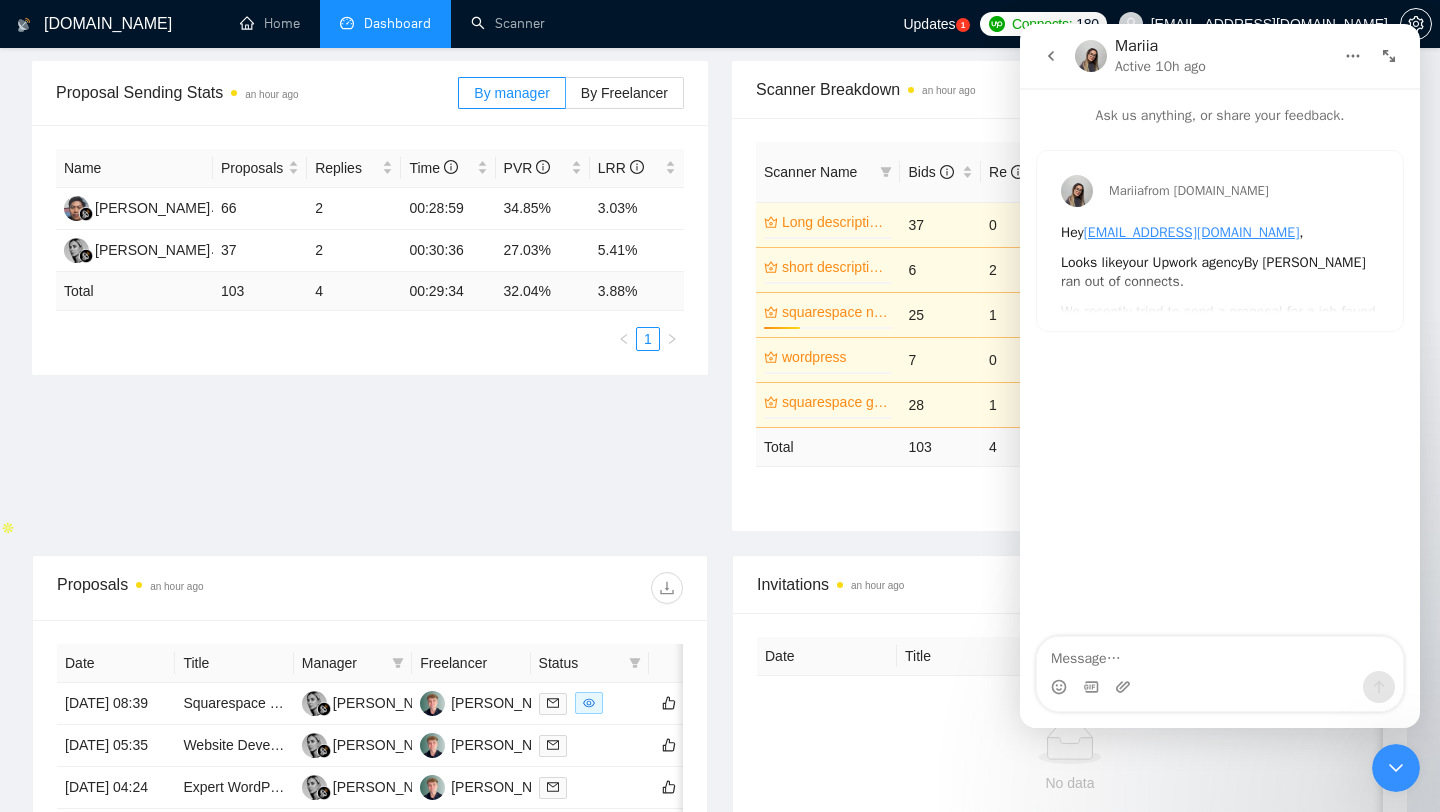 click 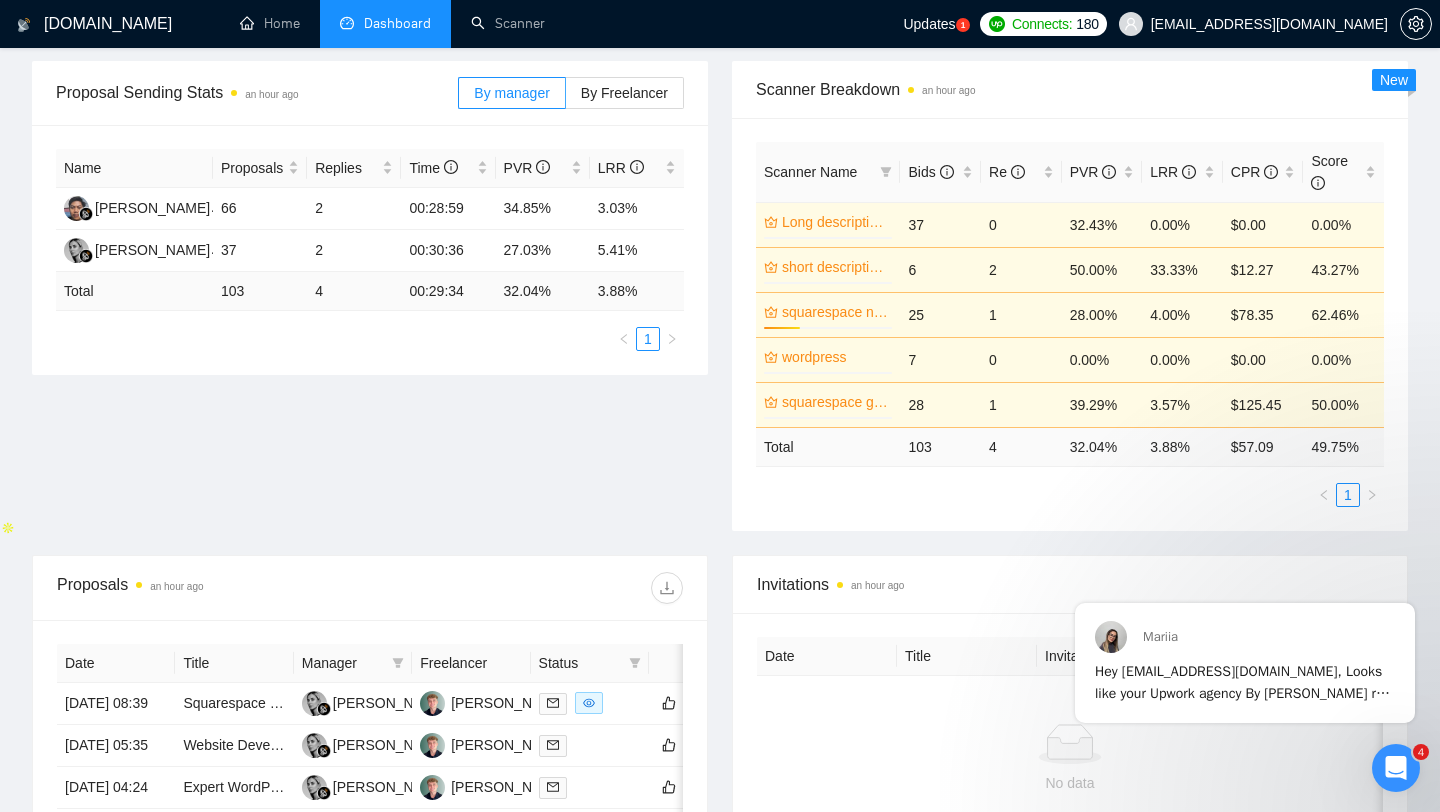 scroll, scrollTop: 0, scrollLeft: 0, axis: both 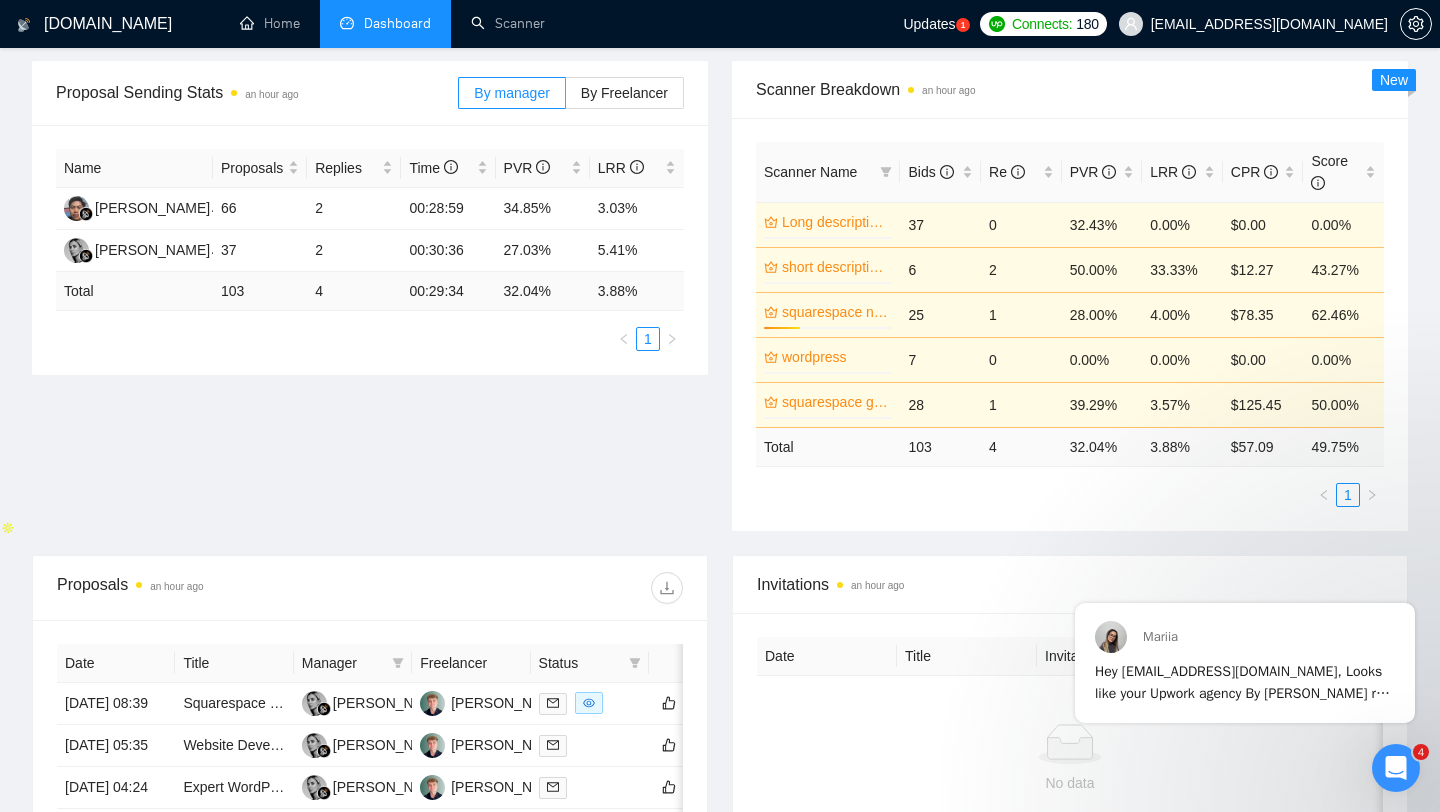 click at bounding box center [1396, 768] 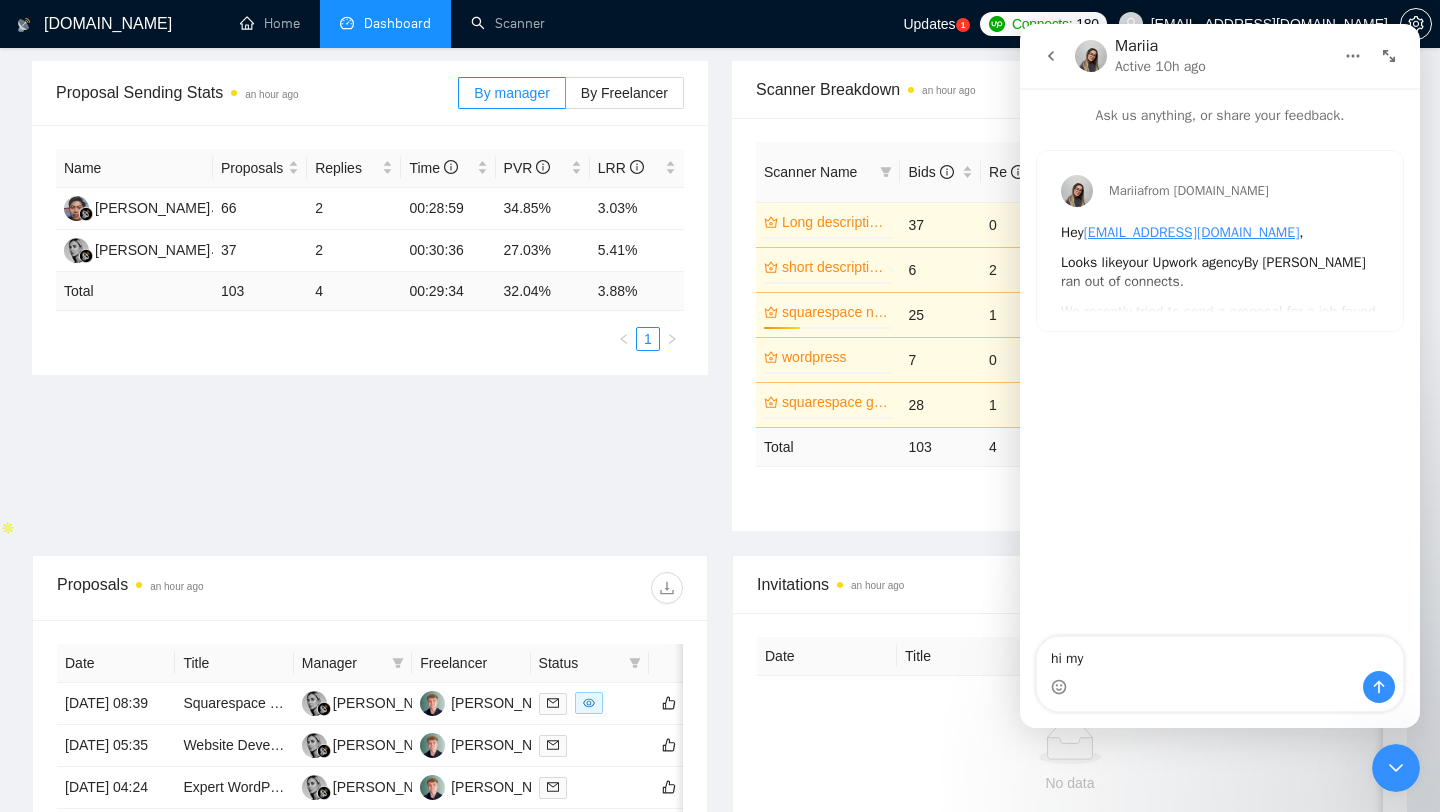 type on "hi my" 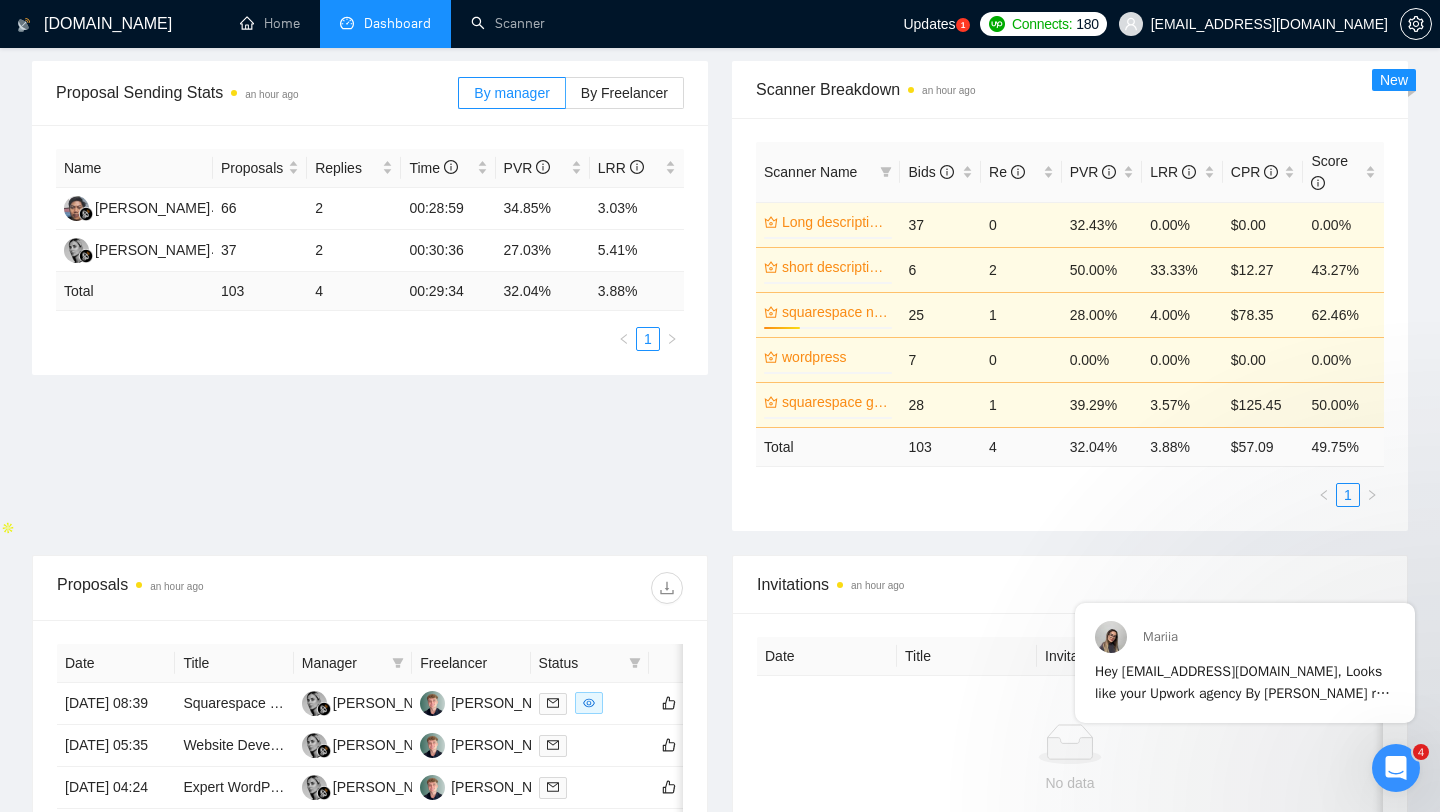 scroll, scrollTop: 0, scrollLeft: 0, axis: both 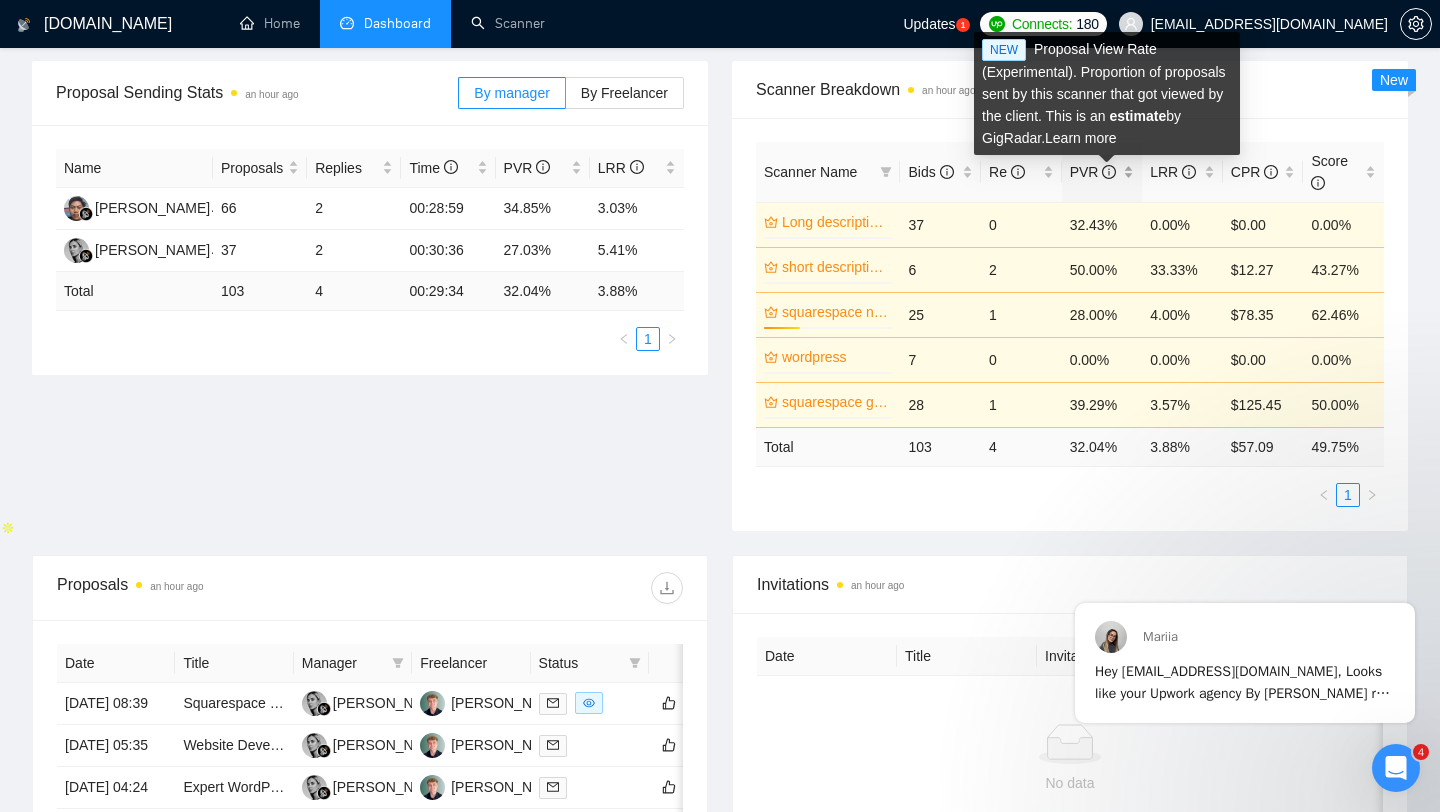 drag, startPoint x: 1105, startPoint y: 172, endPoint x: 1115, endPoint y: 171, distance: 10.049875 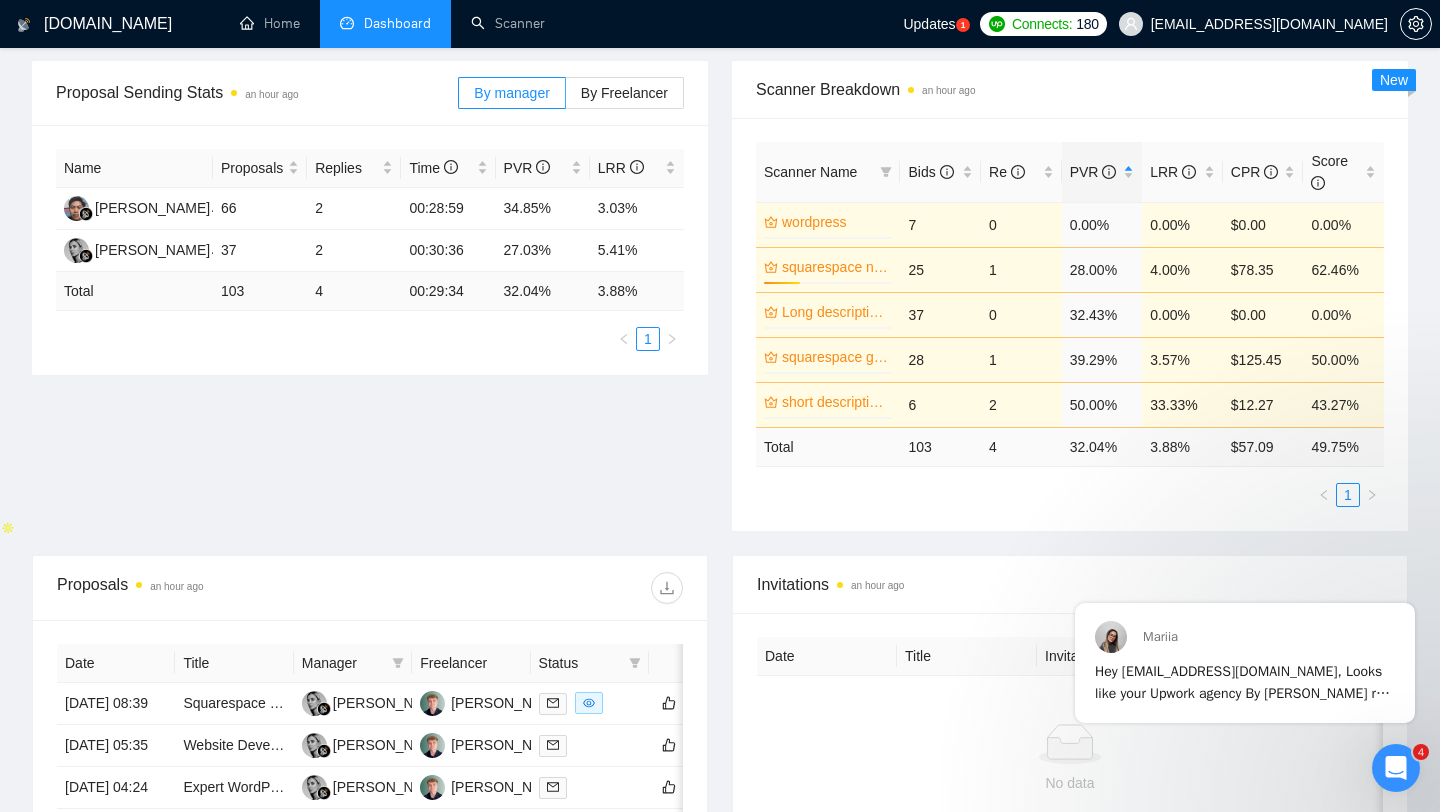 click 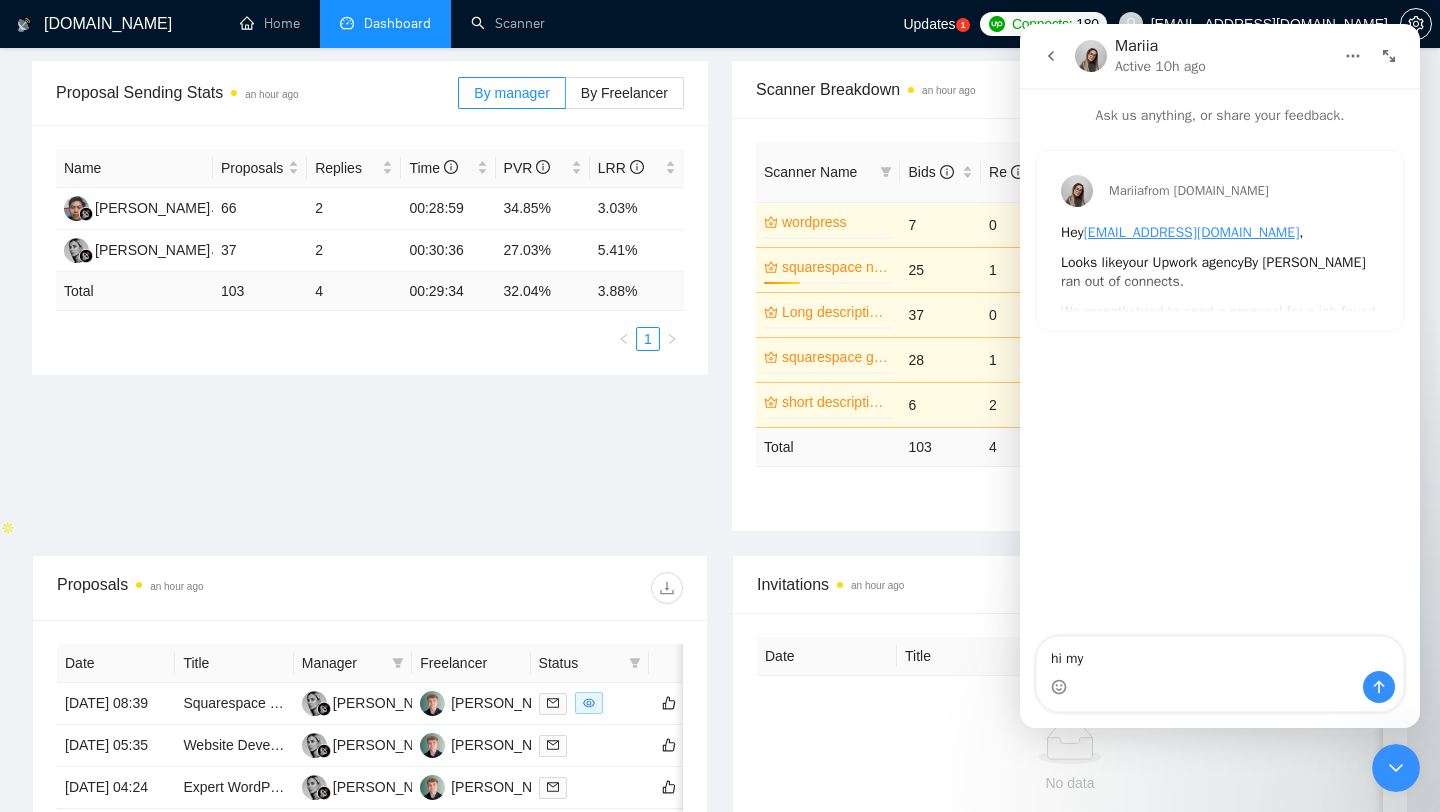 click at bounding box center (1220, 687) 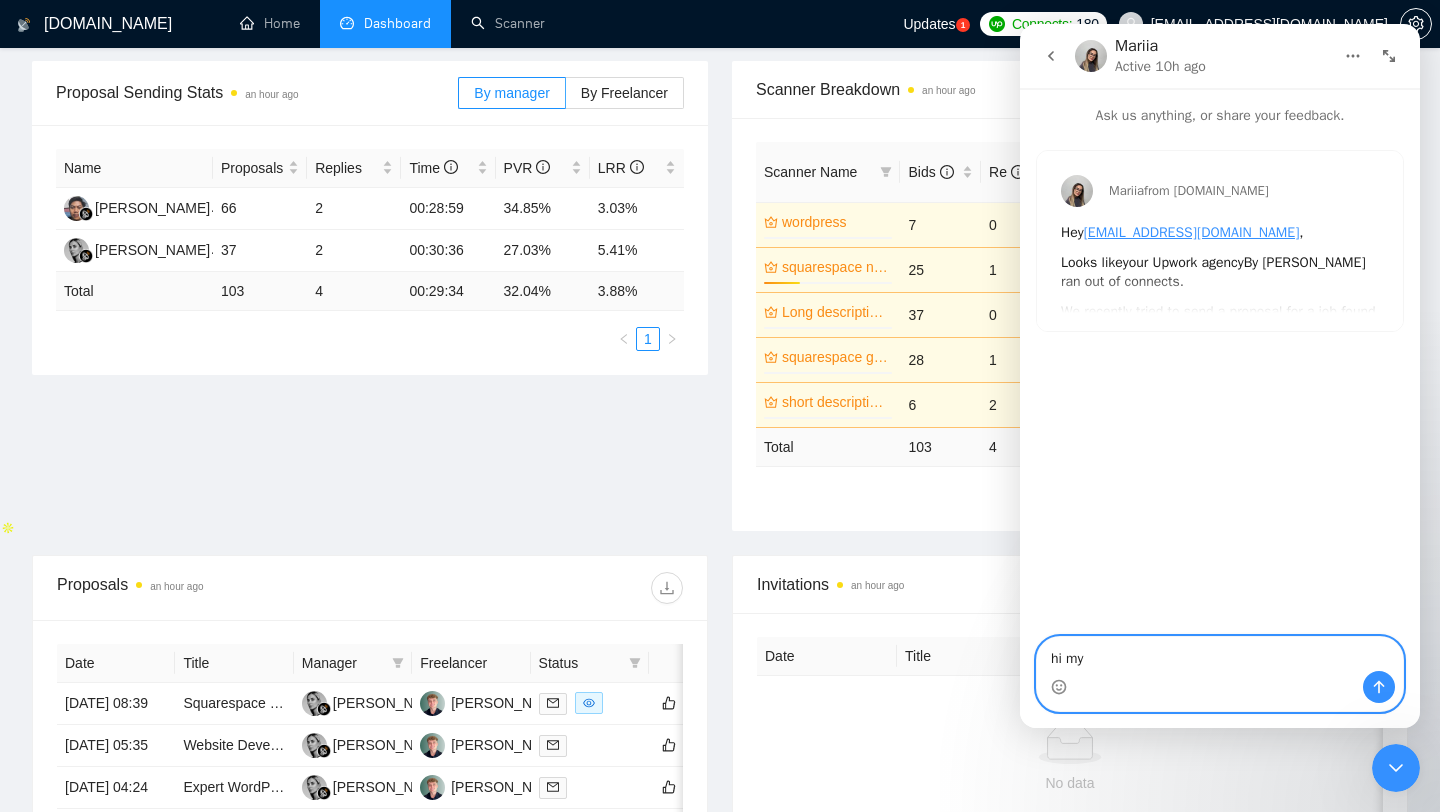 click on "hi my" at bounding box center (1220, 654) 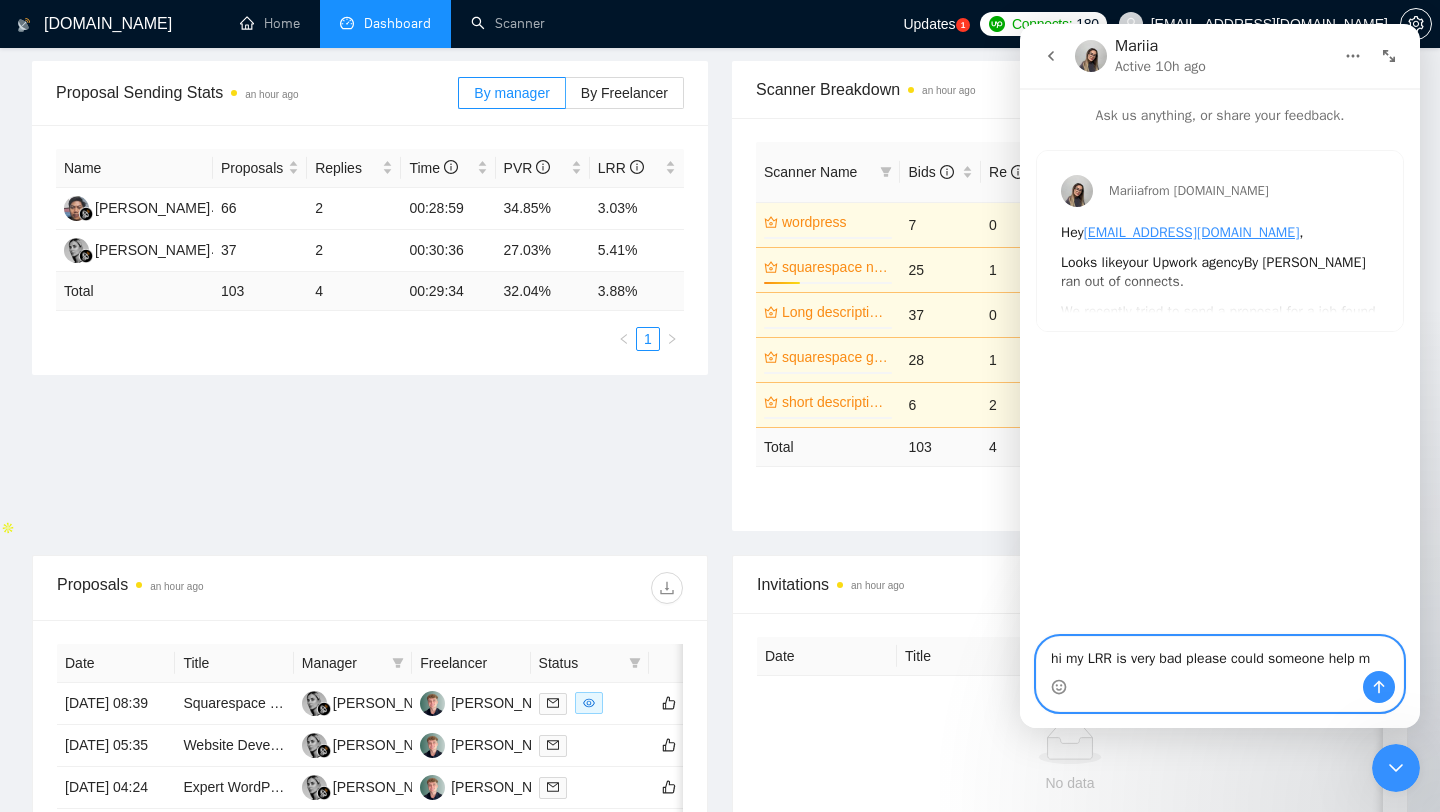 type on "hi my LRR is very bad please could someone help me" 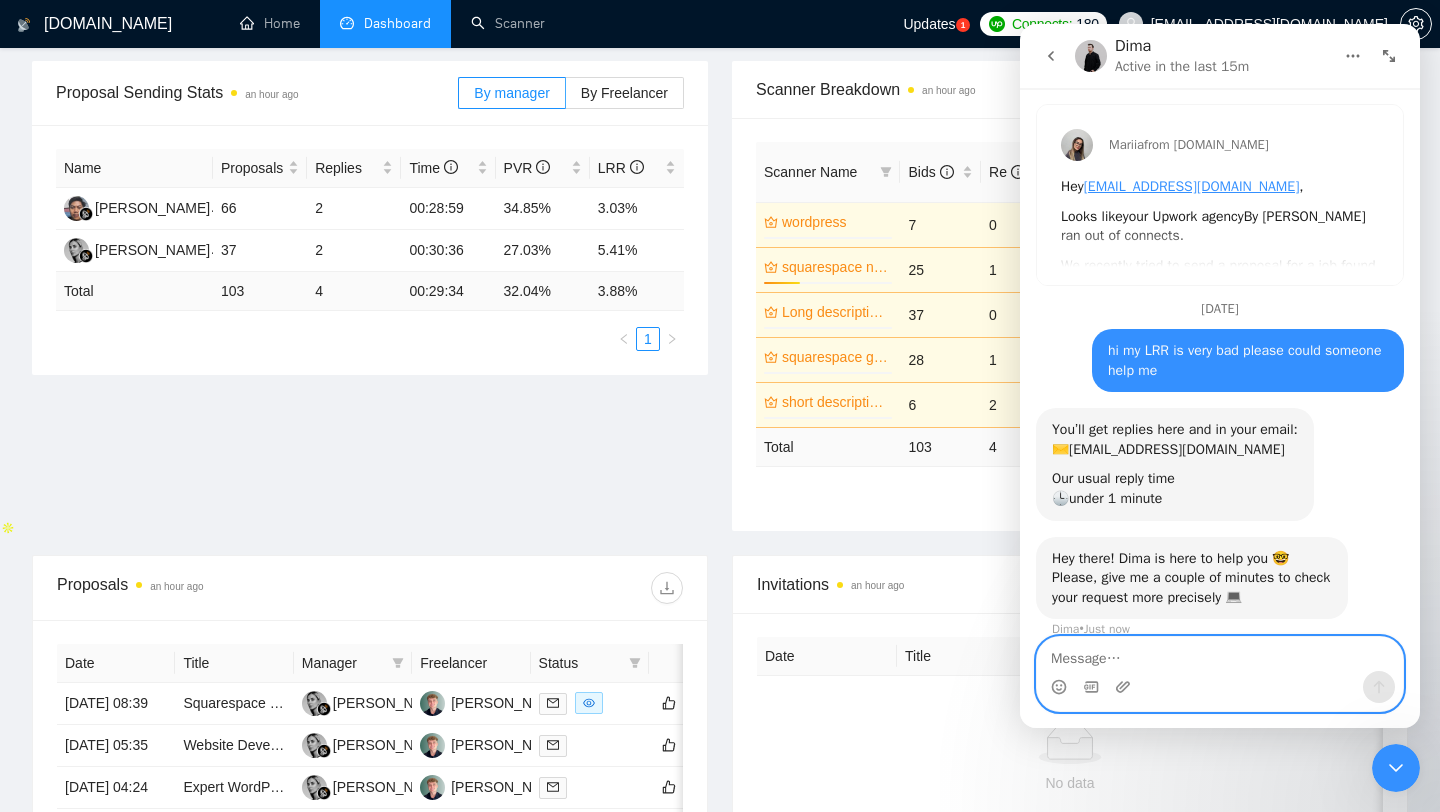 scroll, scrollTop: 70, scrollLeft: 0, axis: vertical 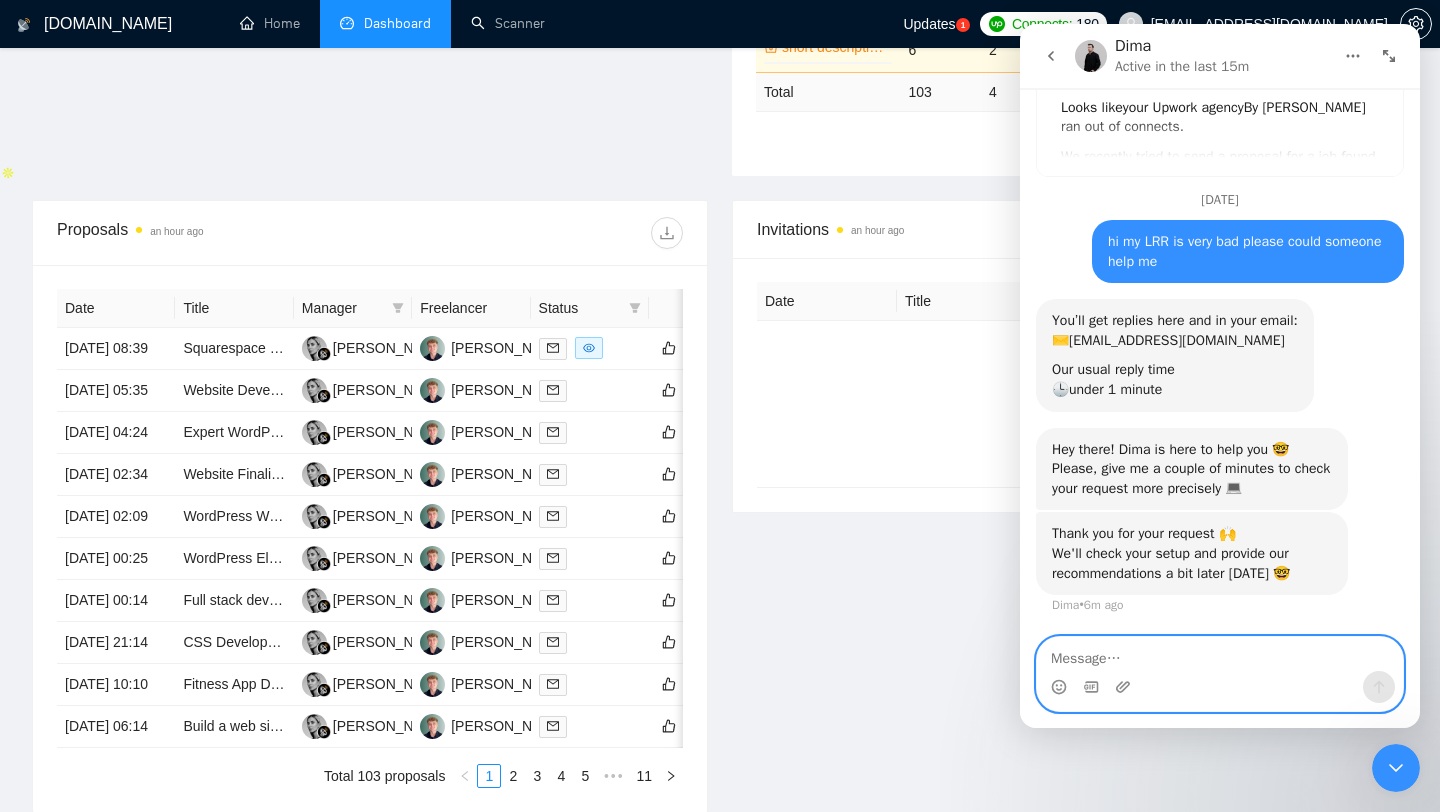click at bounding box center (1220, 654) 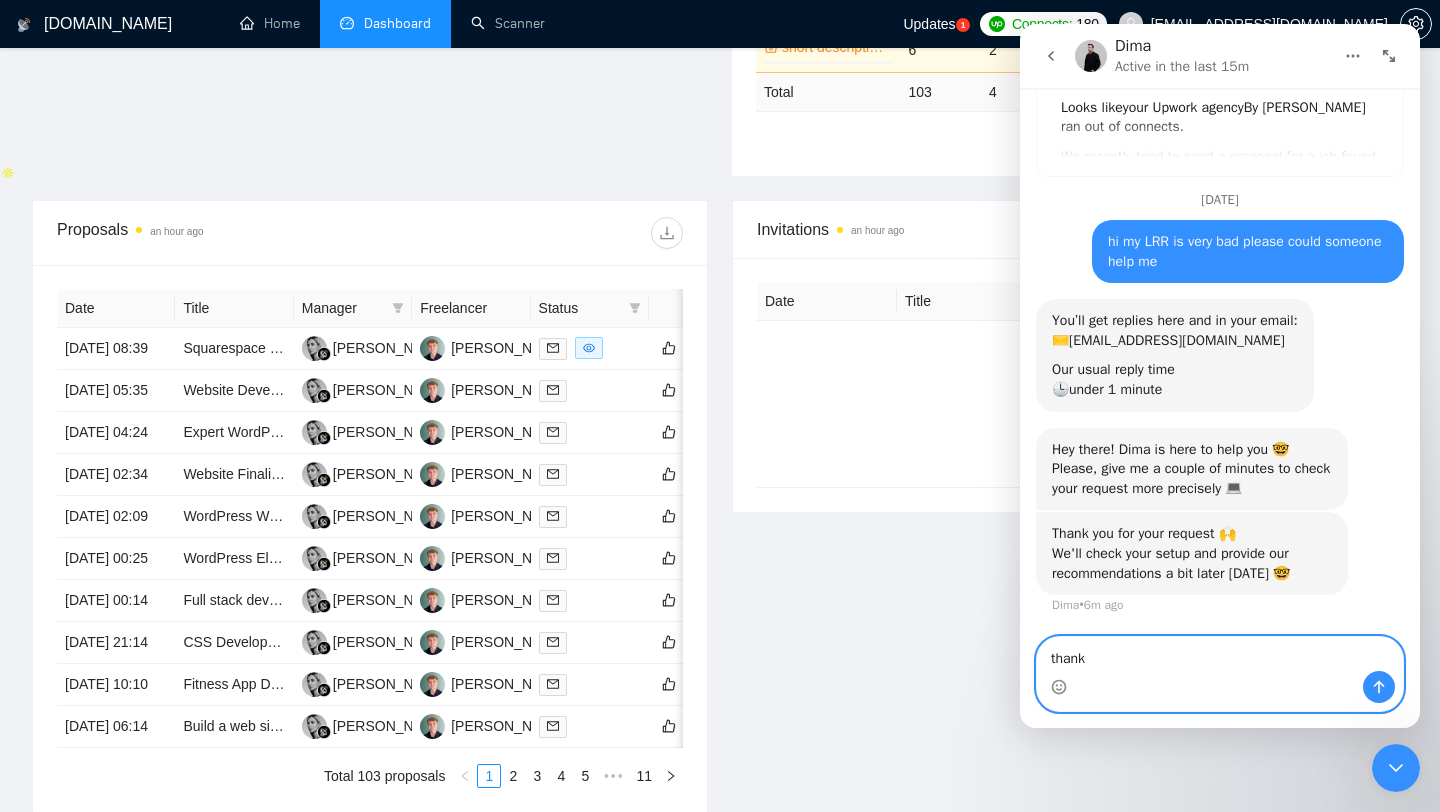 type on "thanks" 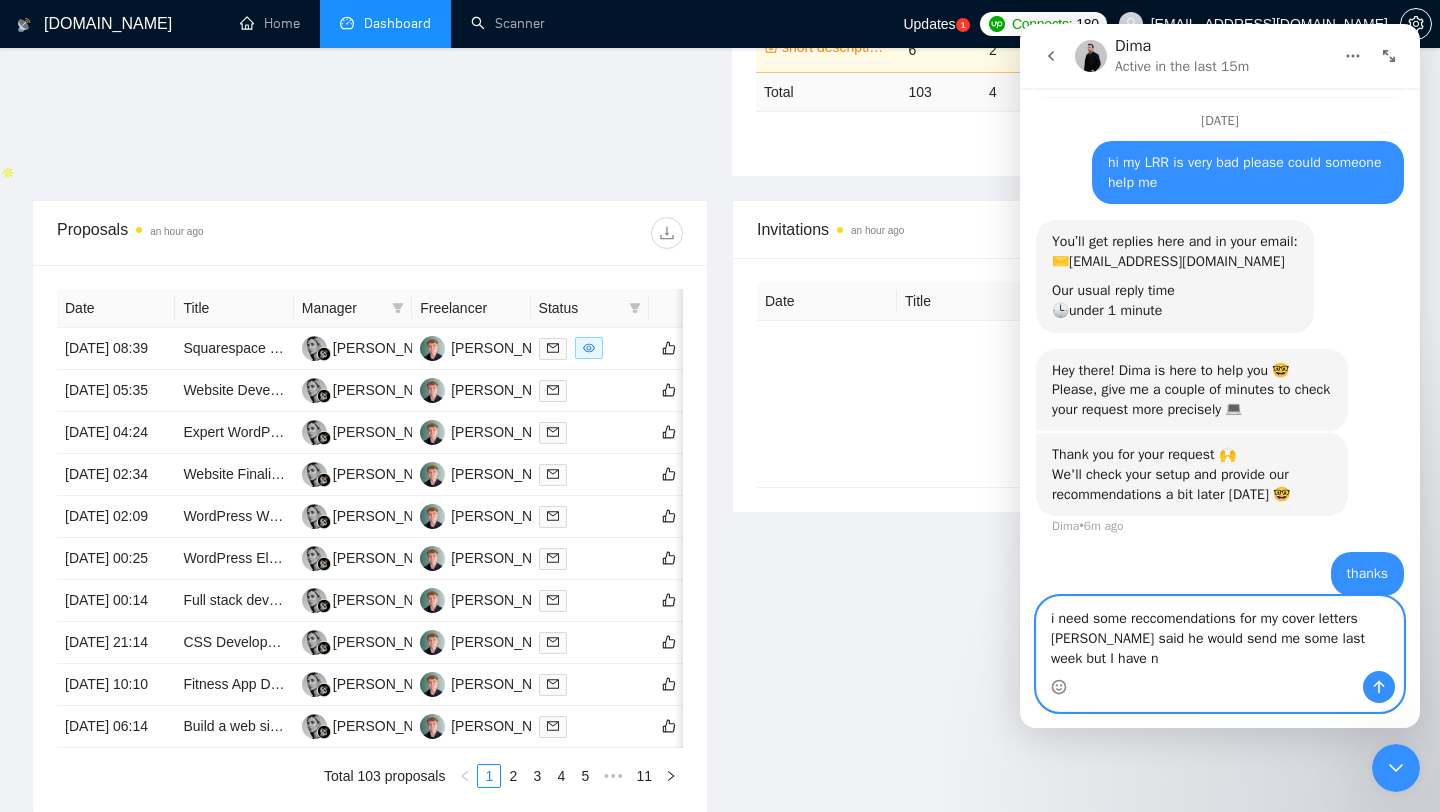 scroll, scrollTop: 254, scrollLeft: 0, axis: vertical 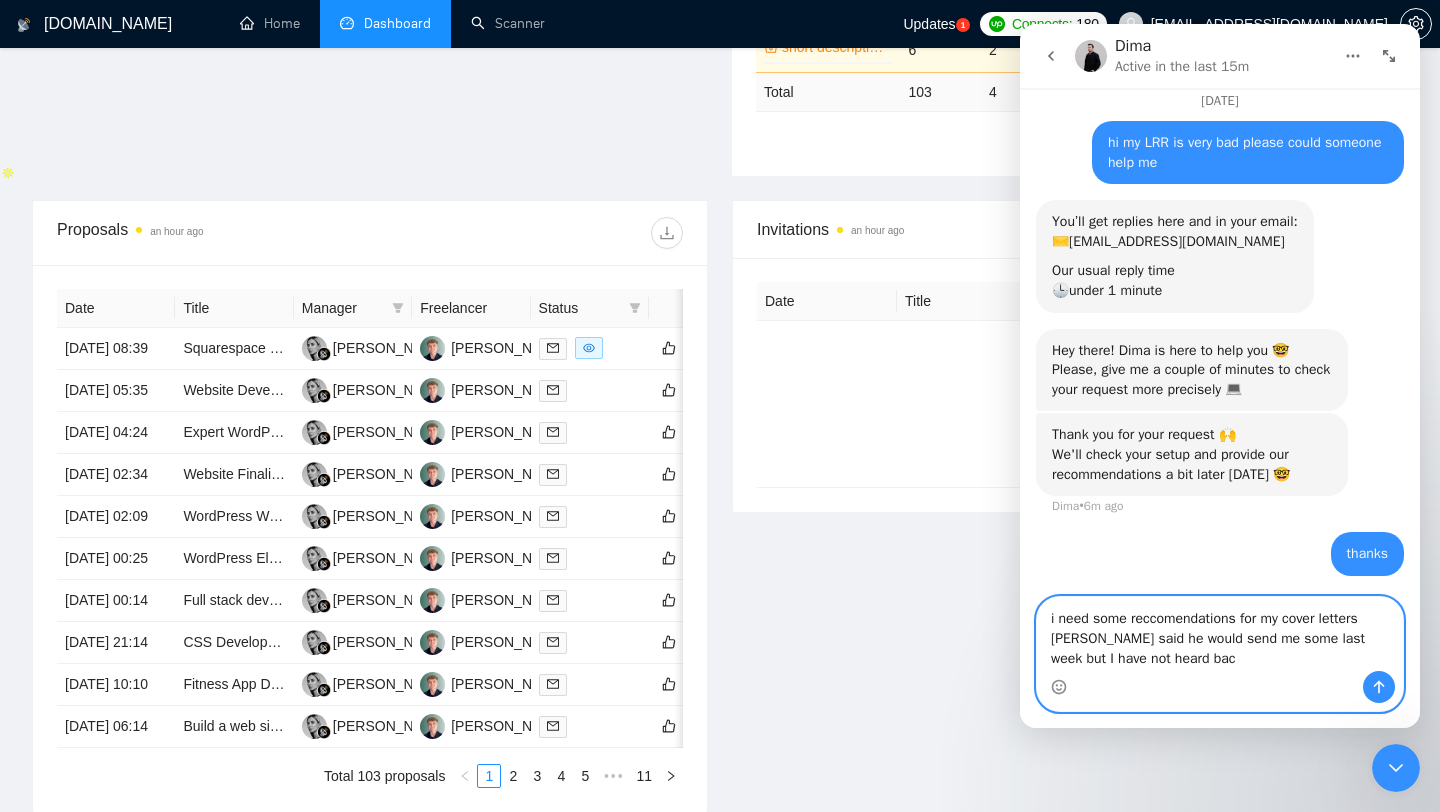 type on "i need some reccomendations for my cover letters Vlad said he would send me some last week but I have not heard back" 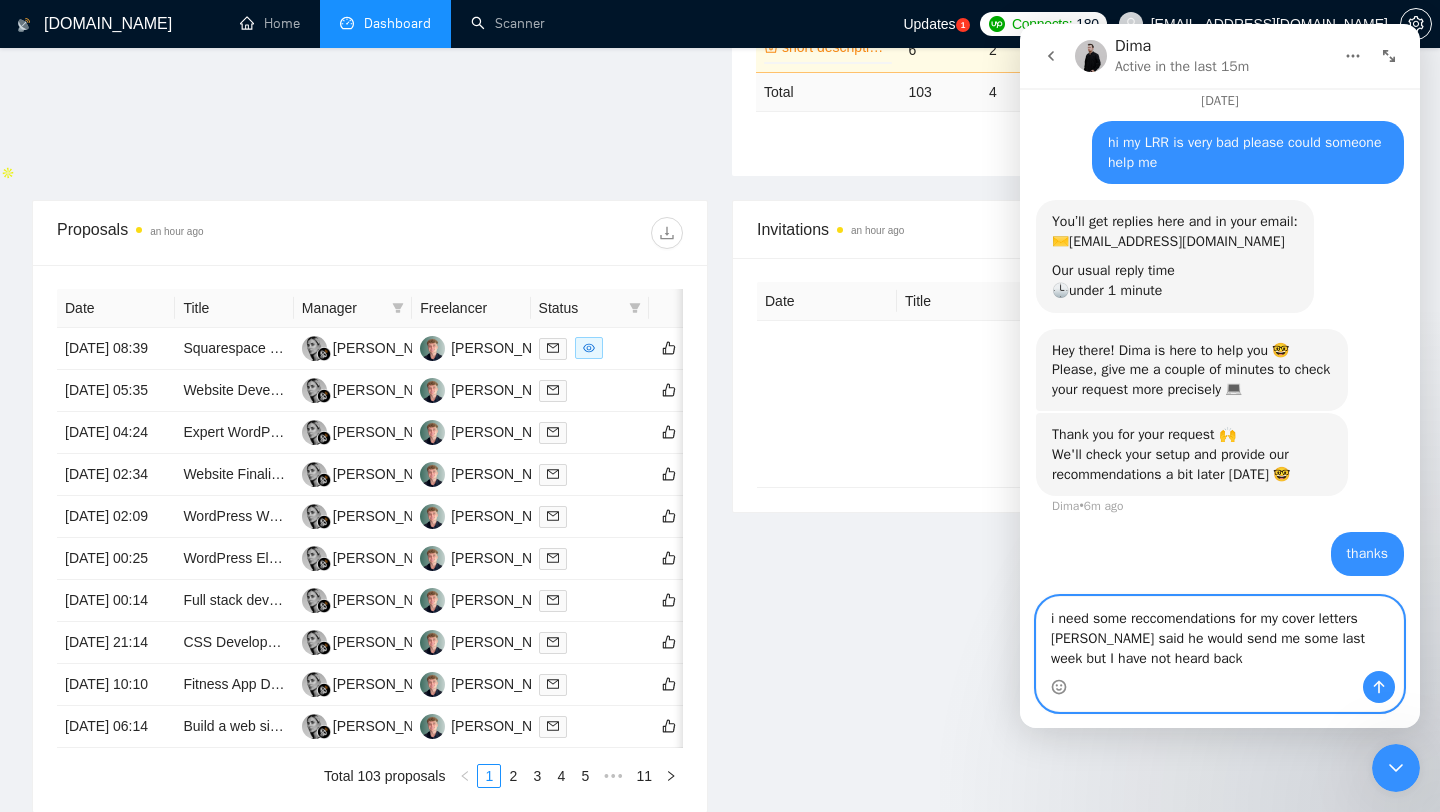 type 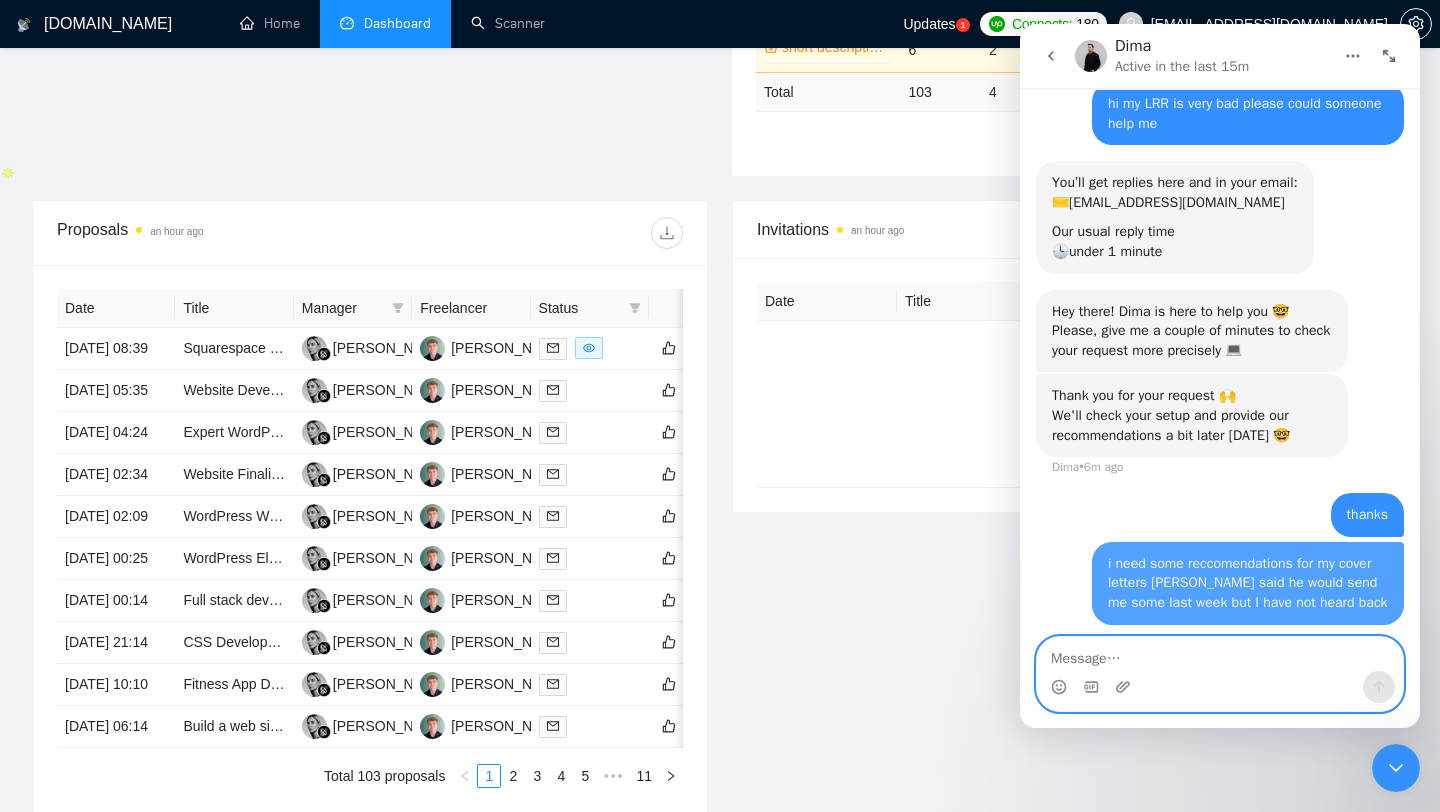 scroll, scrollTop: 299, scrollLeft: 0, axis: vertical 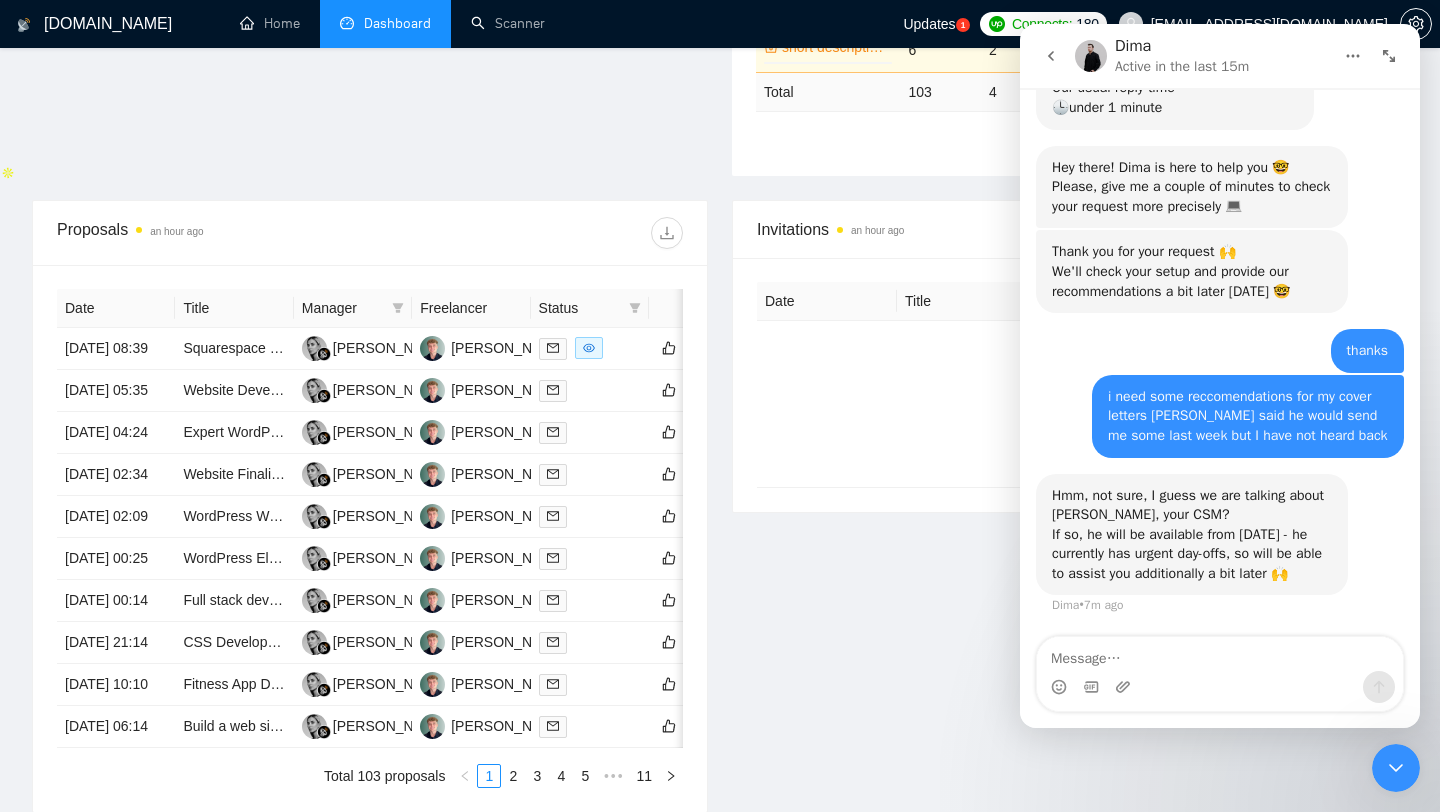 click 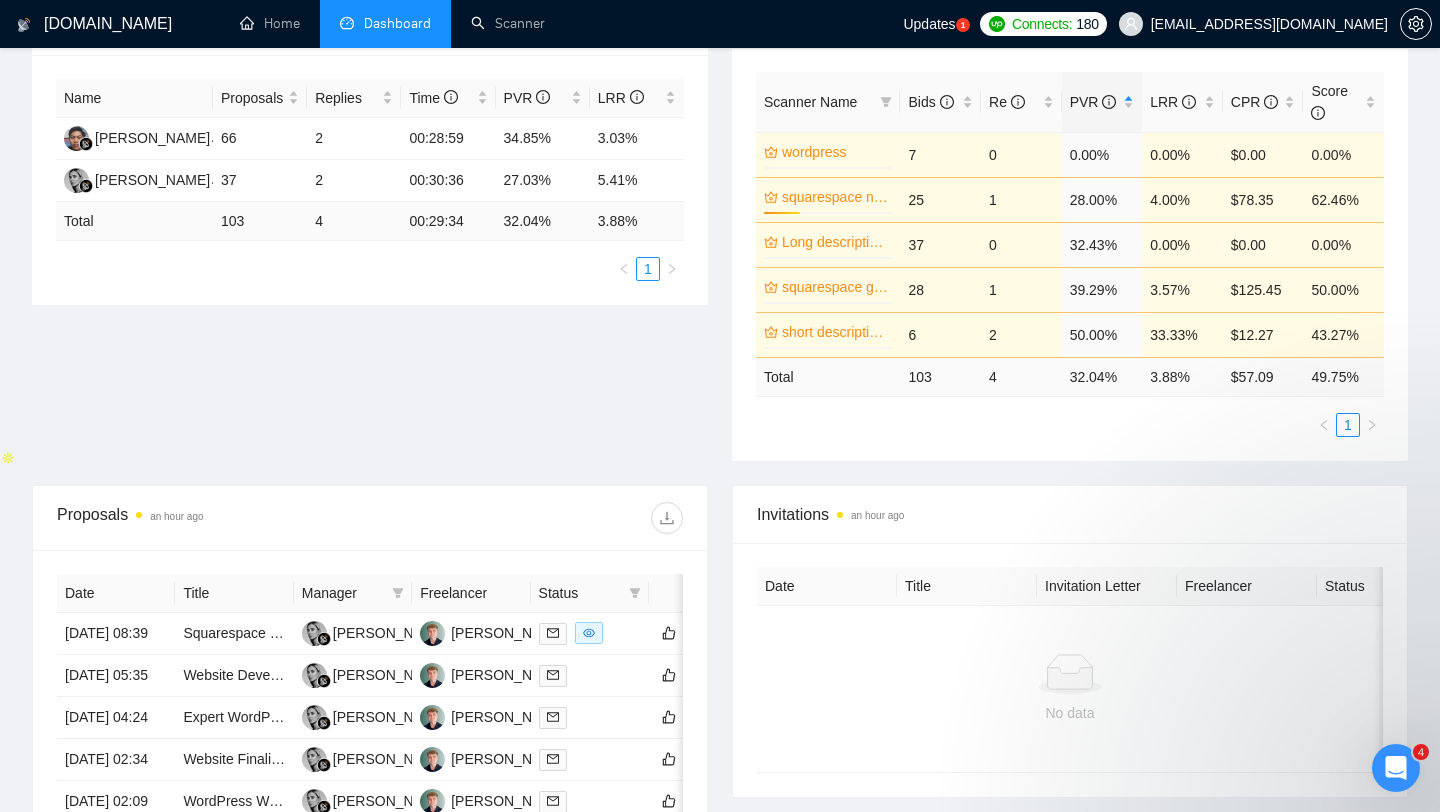 scroll, scrollTop: 0, scrollLeft: 0, axis: both 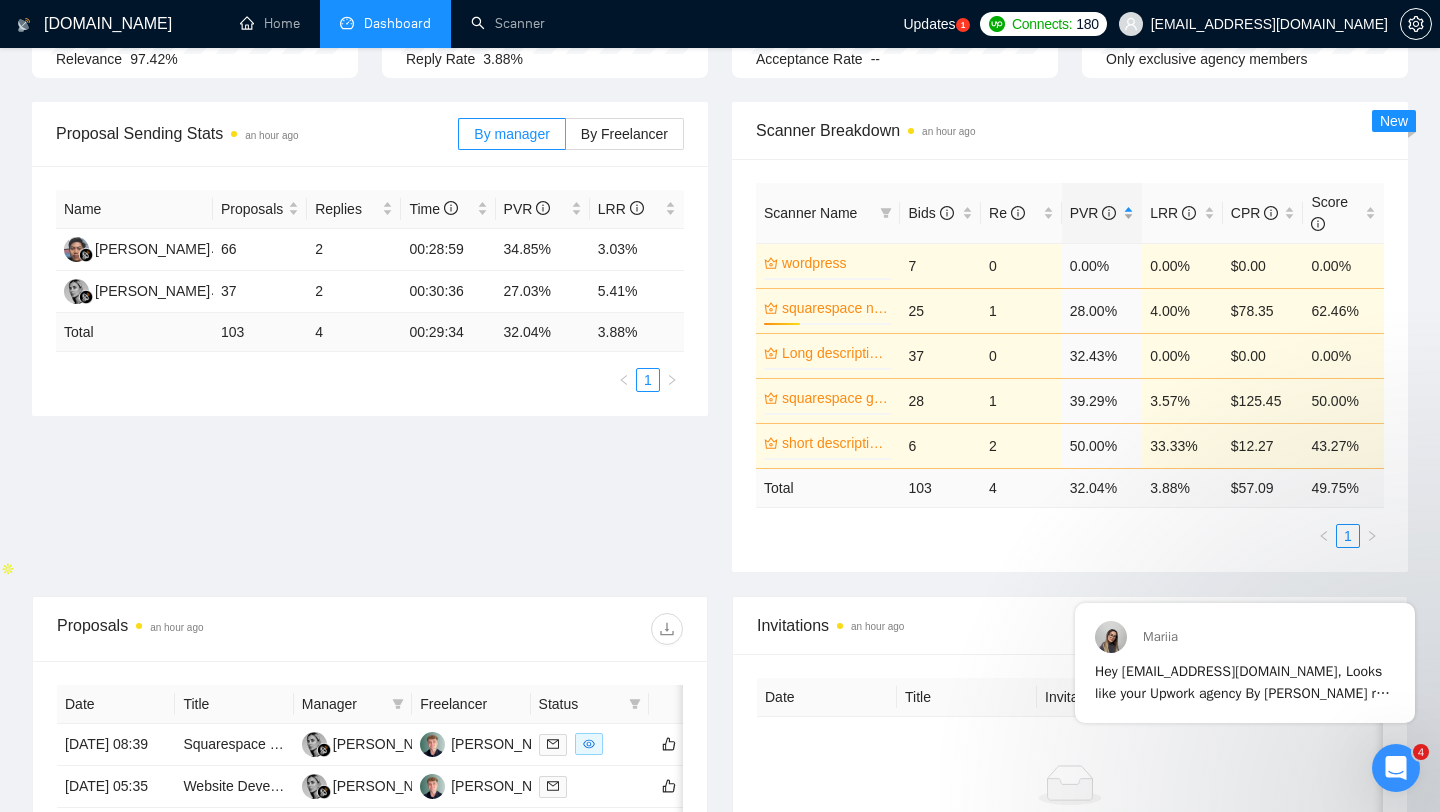 click 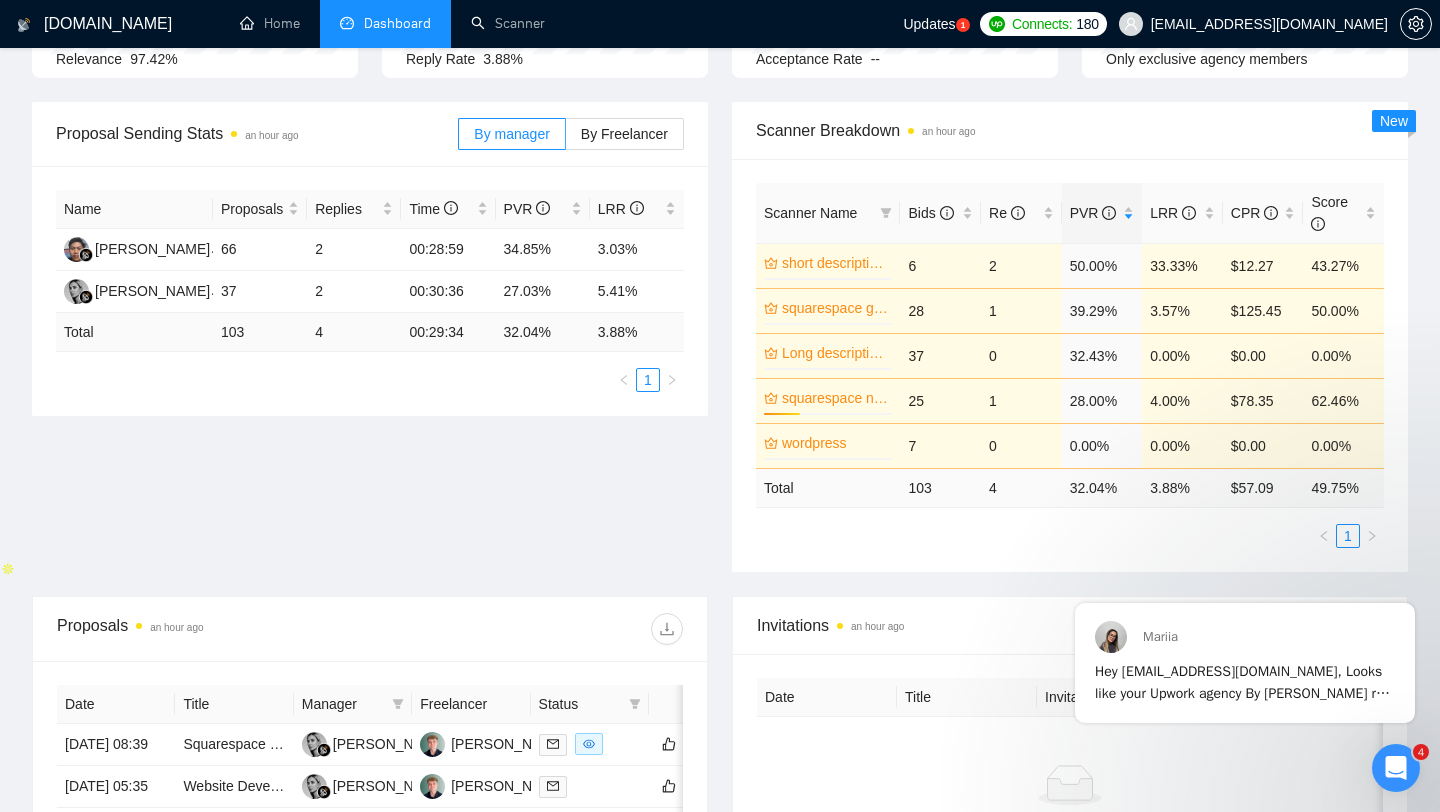 scroll, scrollTop: 0, scrollLeft: 0, axis: both 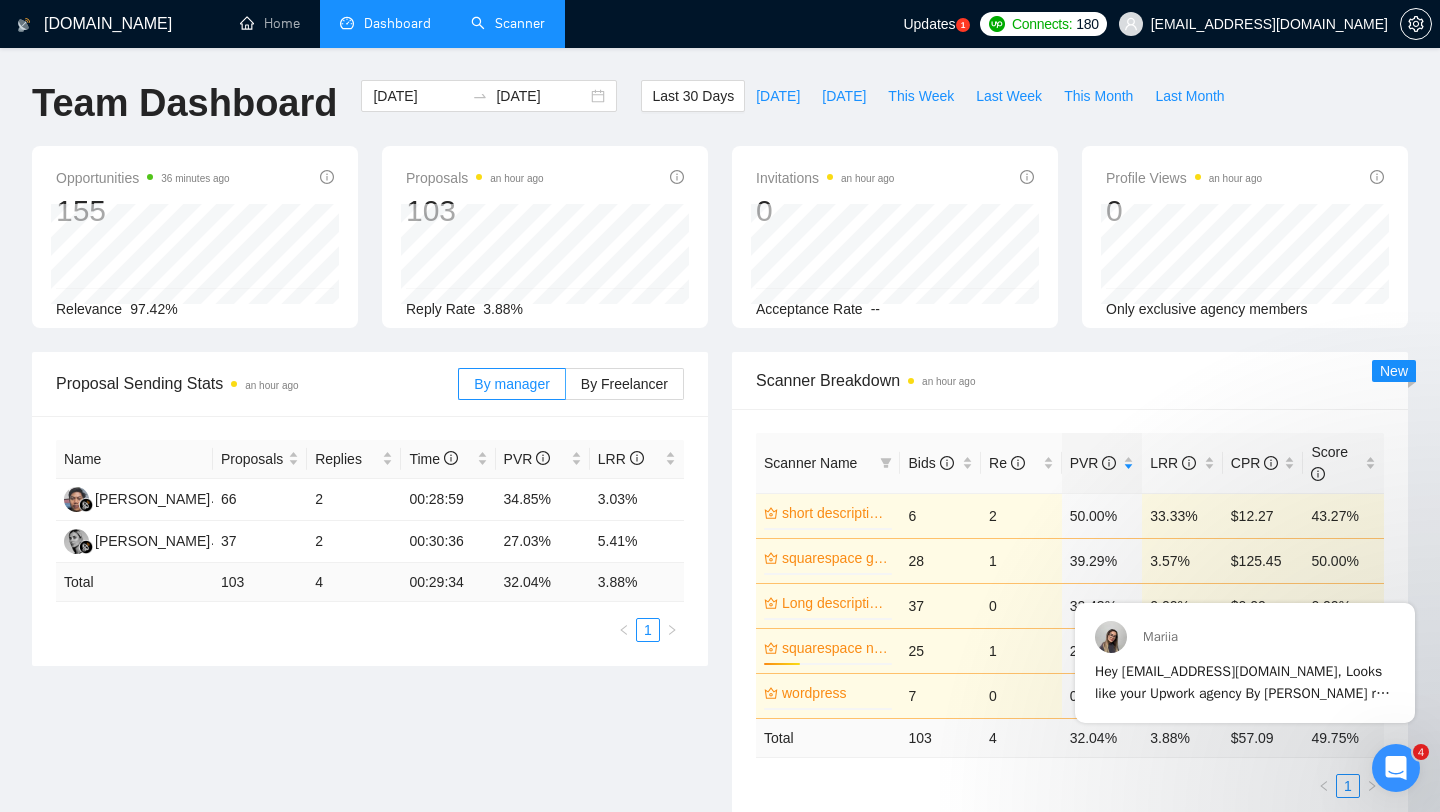 click on "Scanner" at bounding box center [508, 23] 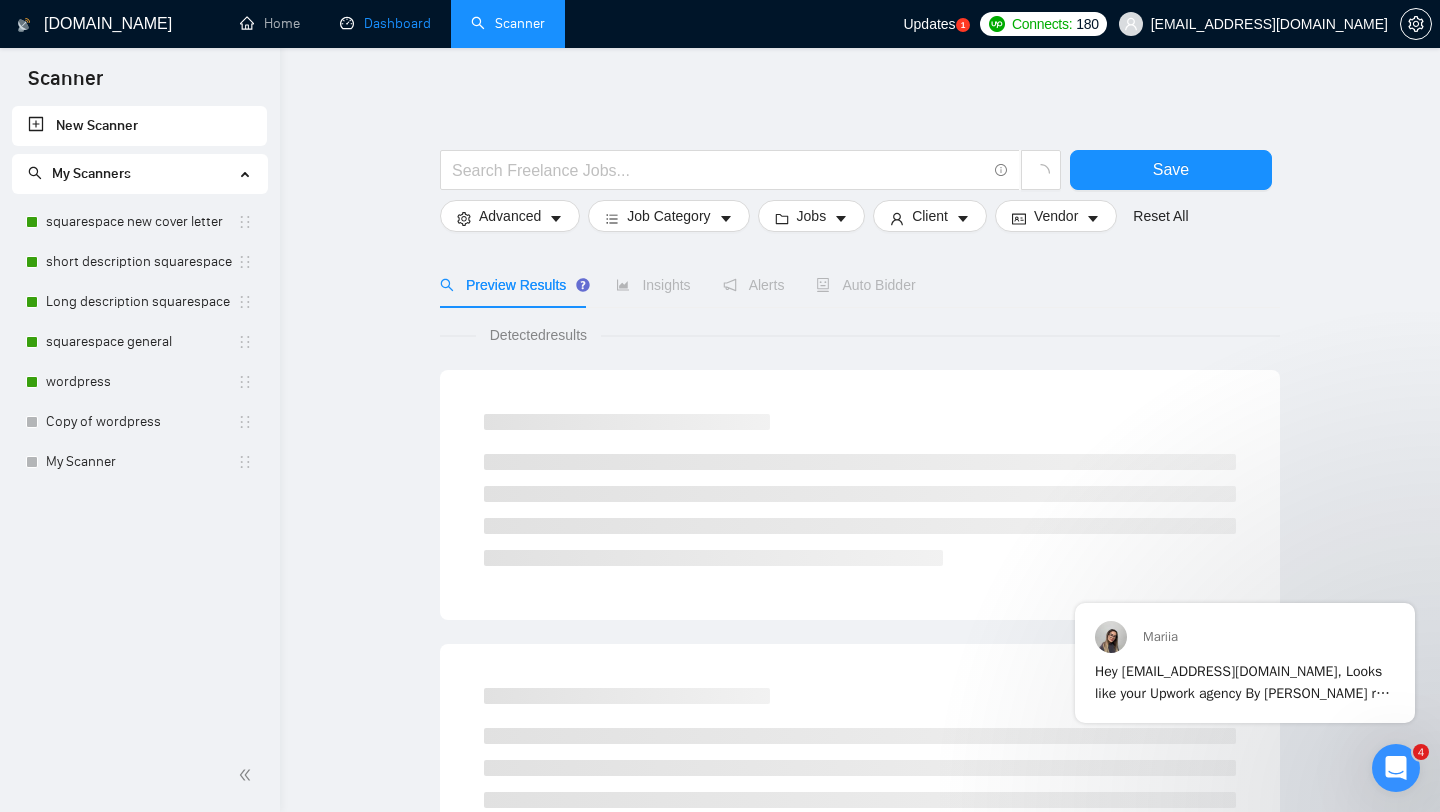 click on "Dashboard" at bounding box center [385, 23] 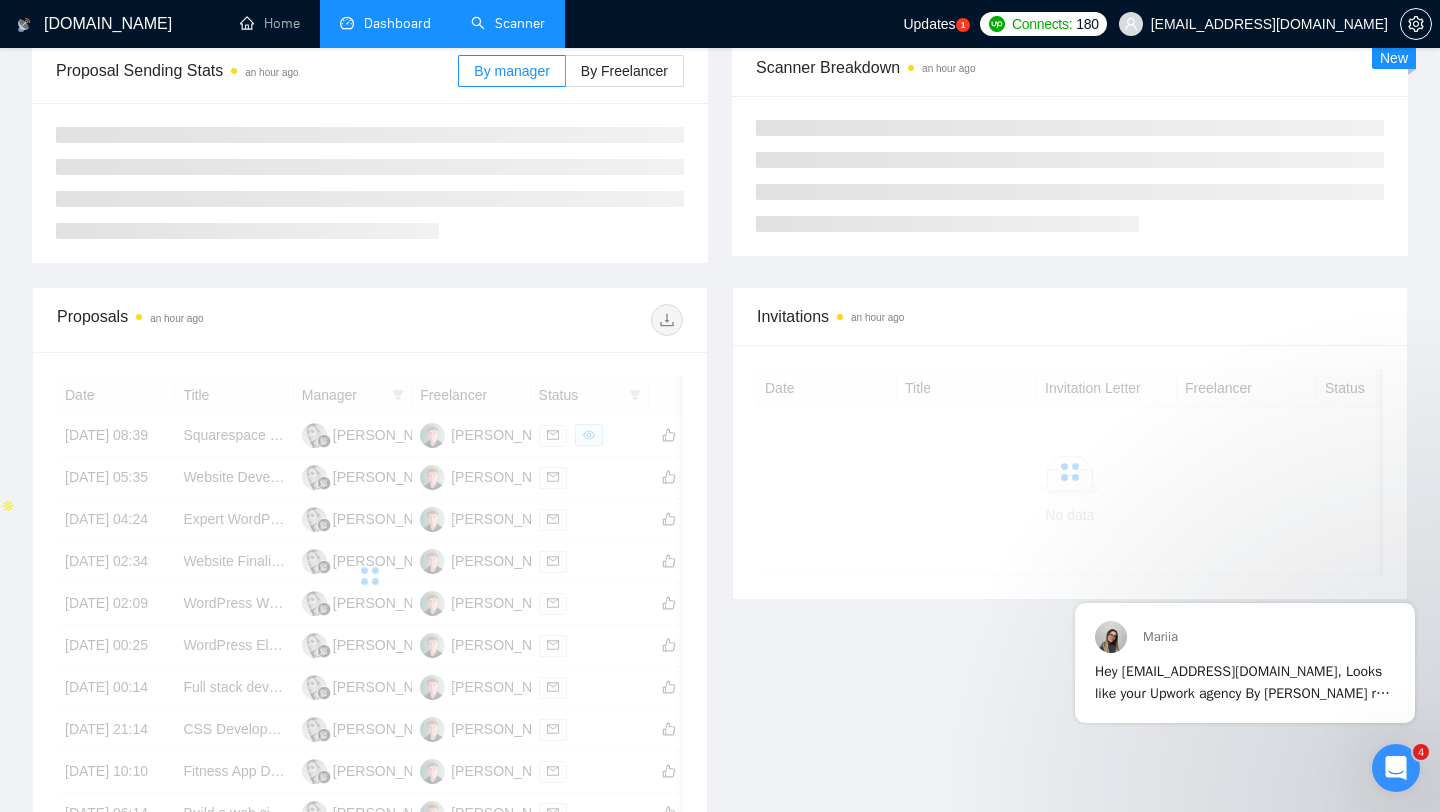 scroll, scrollTop: 355, scrollLeft: 0, axis: vertical 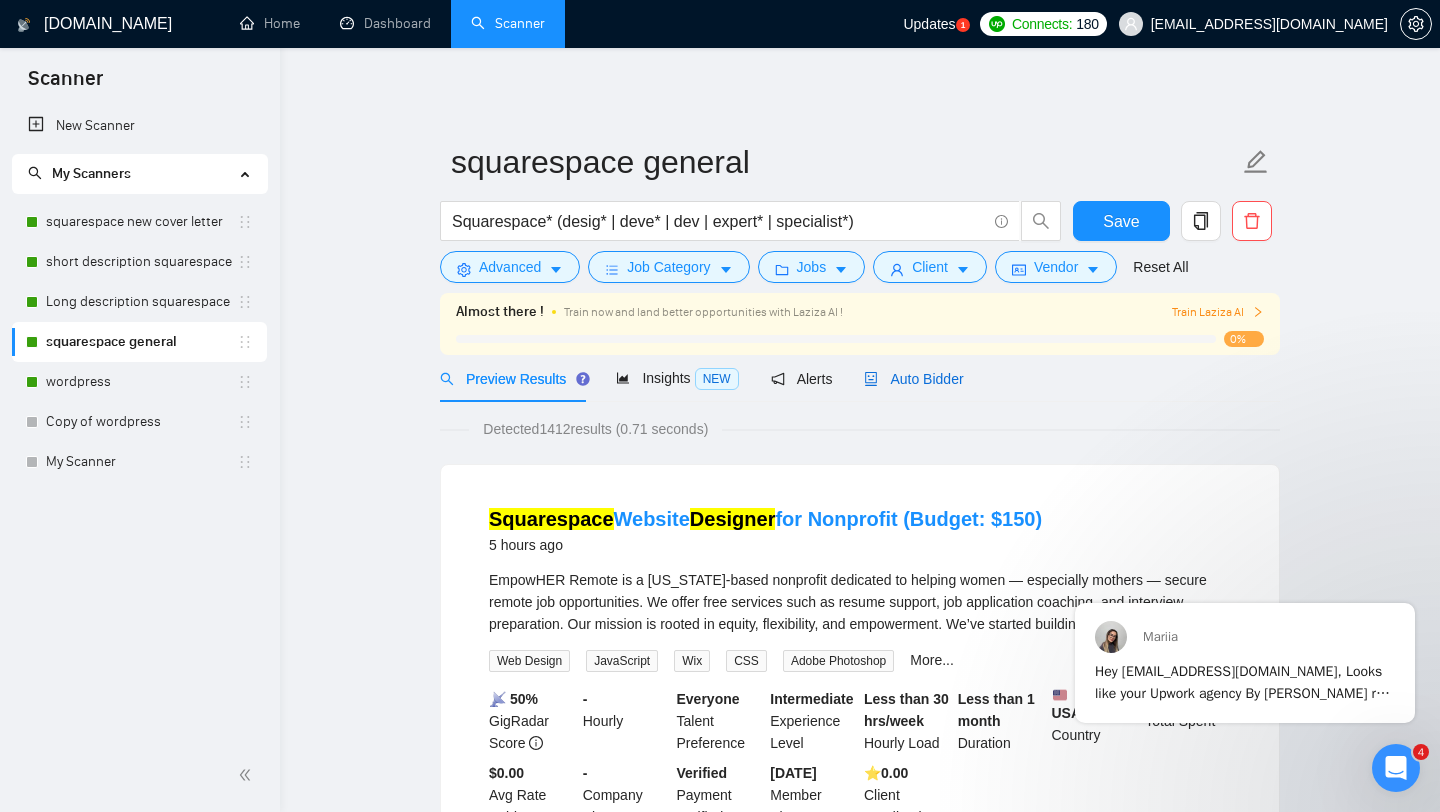 click on "Auto Bidder" at bounding box center [913, 379] 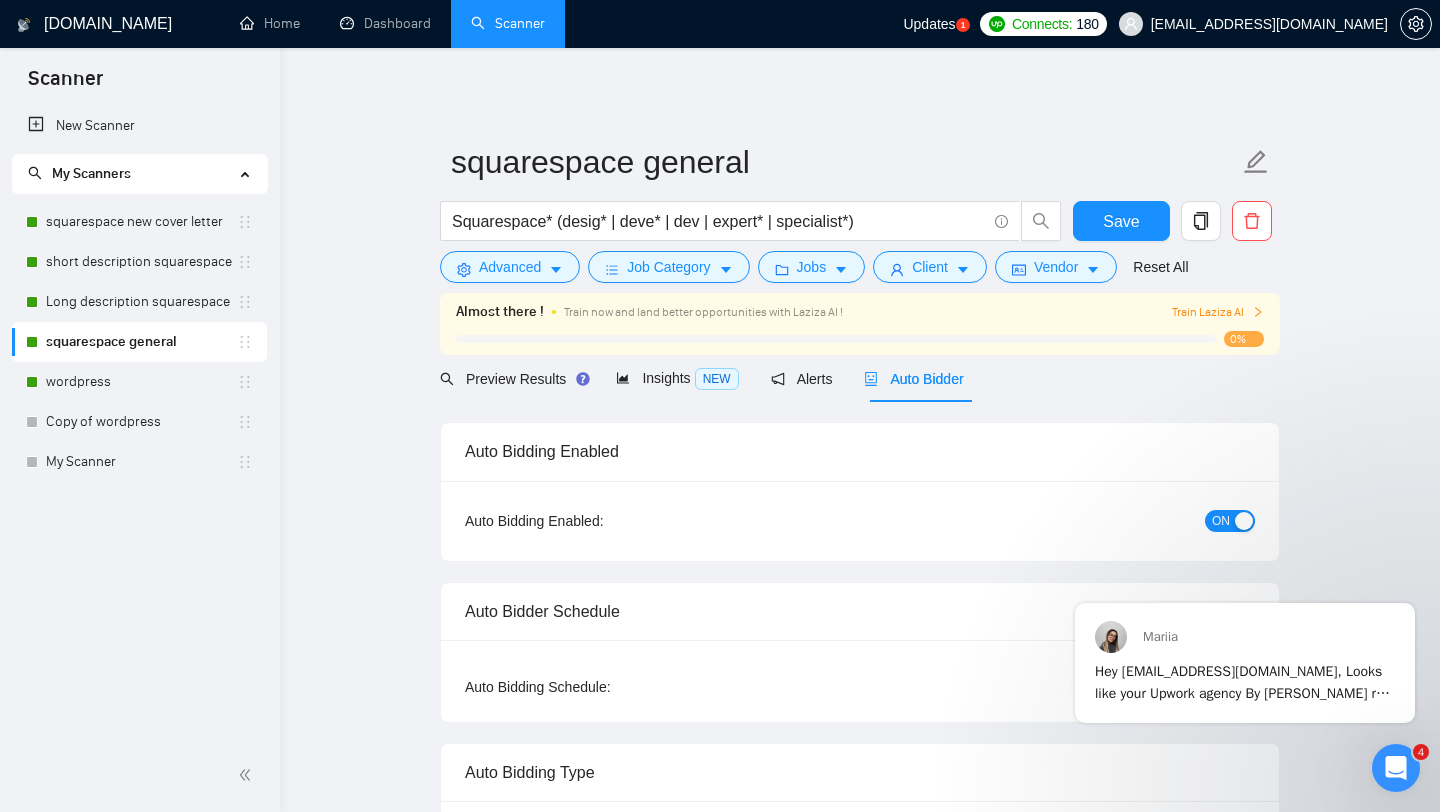 checkbox on "true" 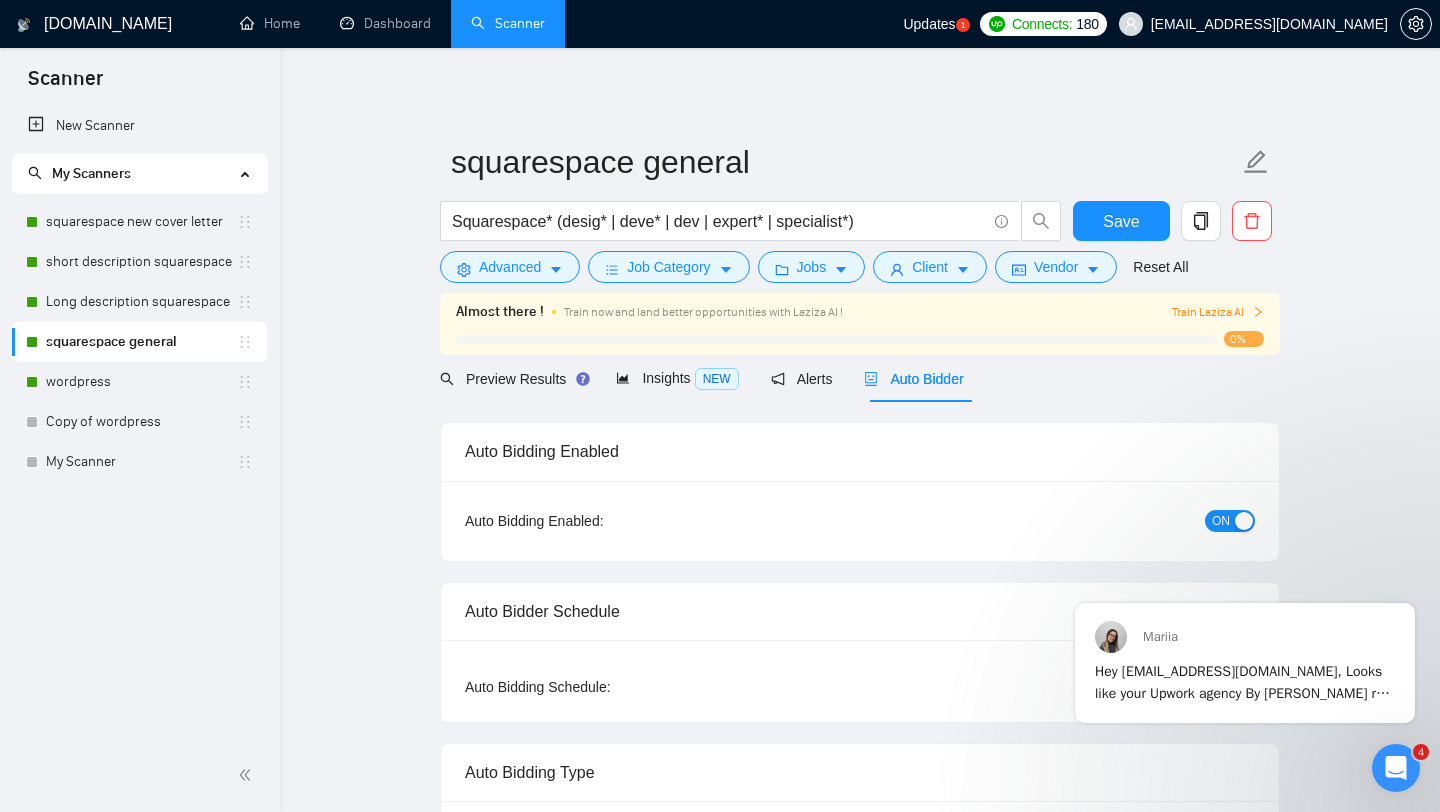 type 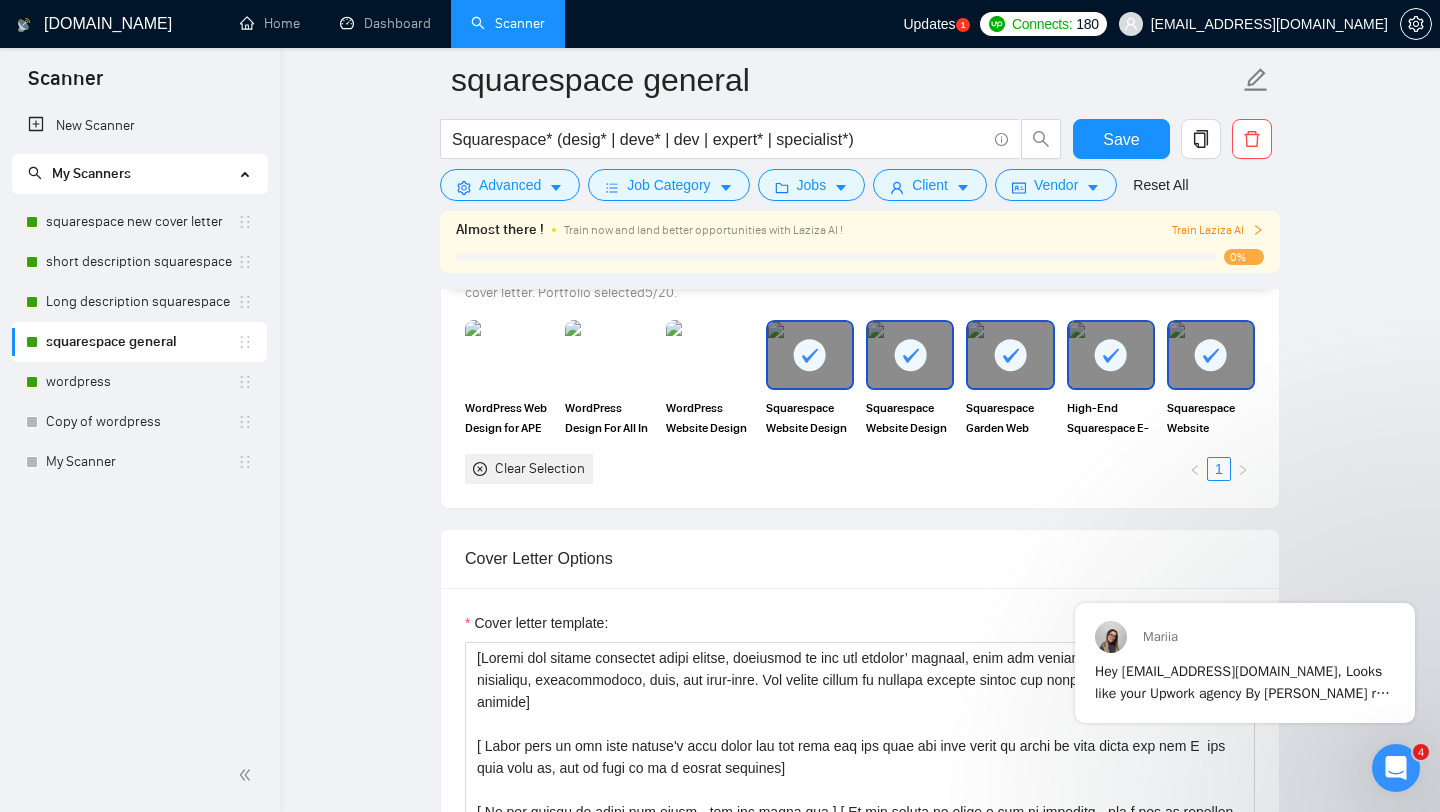 scroll, scrollTop: 1675, scrollLeft: 0, axis: vertical 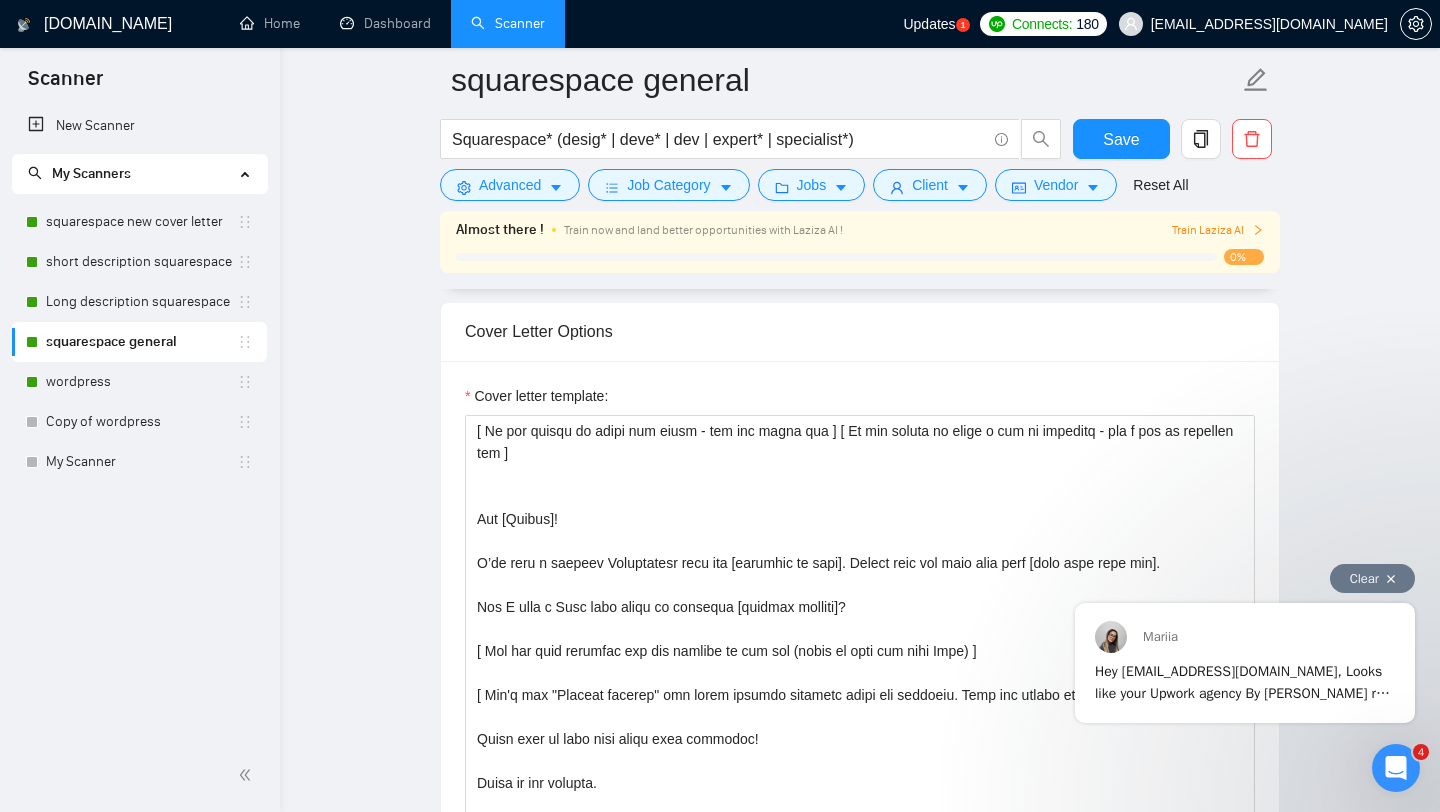 click on "Clear" at bounding box center (1372, 578) 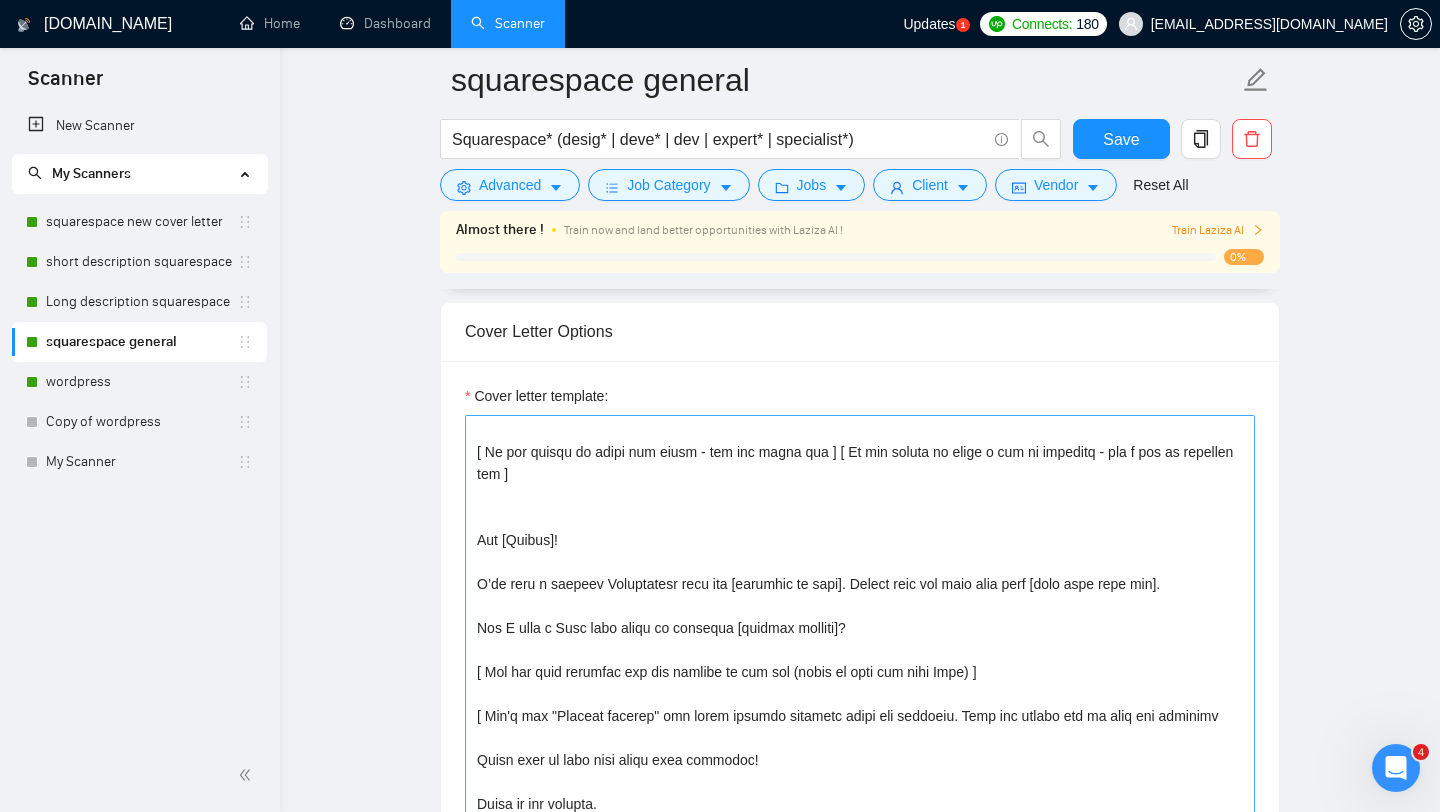 scroll, scrollTop: 154, scrollLeft: 0, axis: vertical 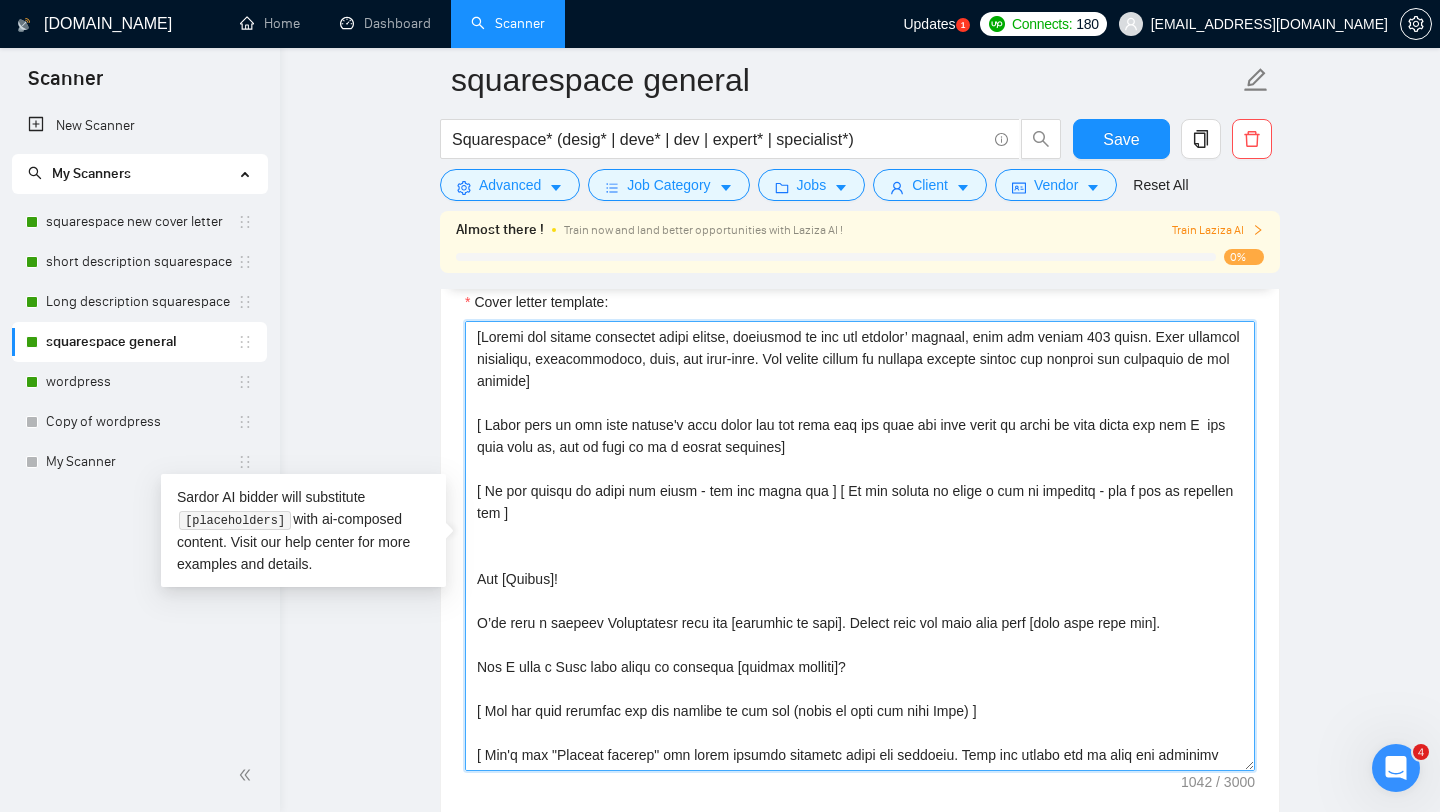 drag, startPoint x: 577, startPoint y: 743, endPoint x: 524, endPoint y: 220, distance: 525.6786 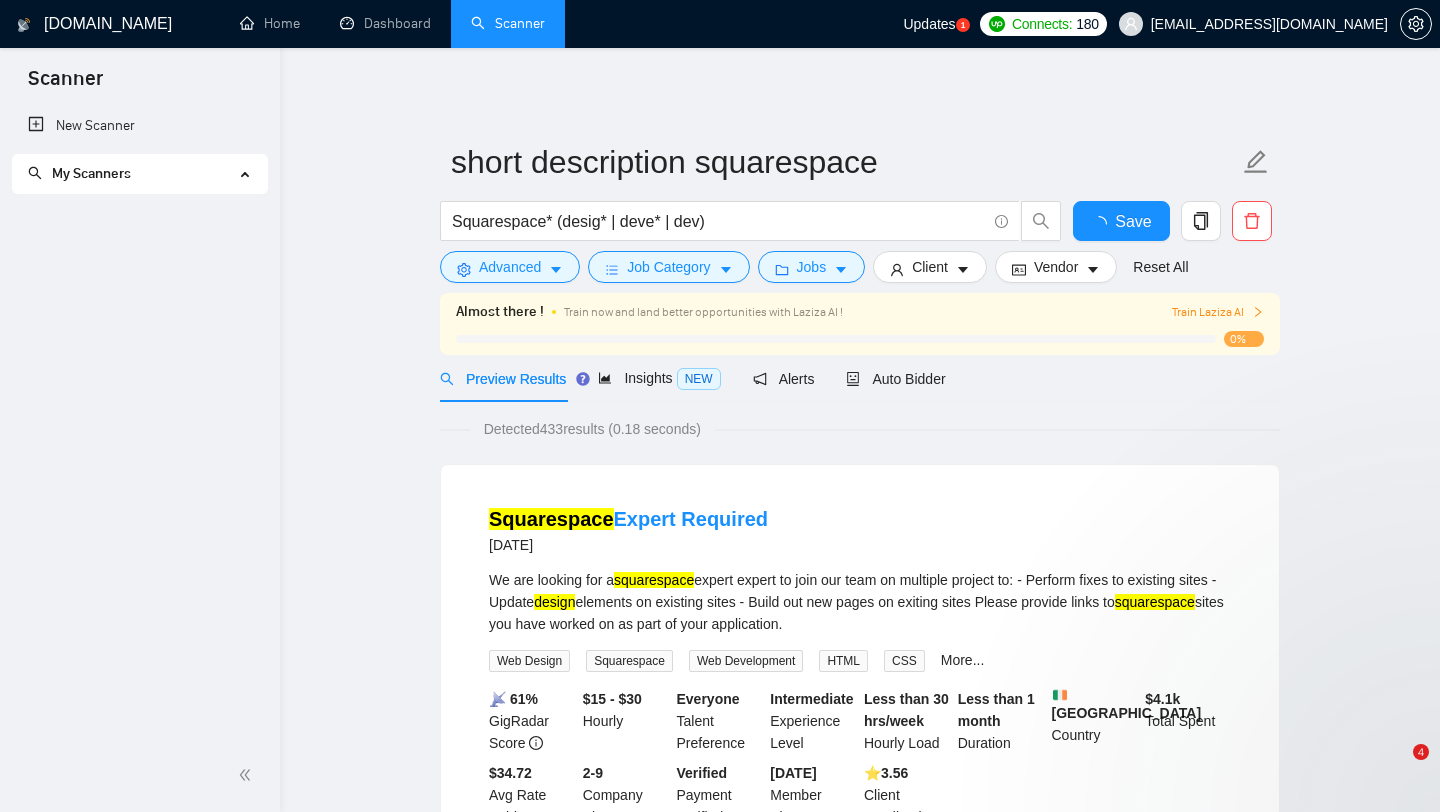 scroll, scrollTop: 0, scrollLeft: 0, axis: both 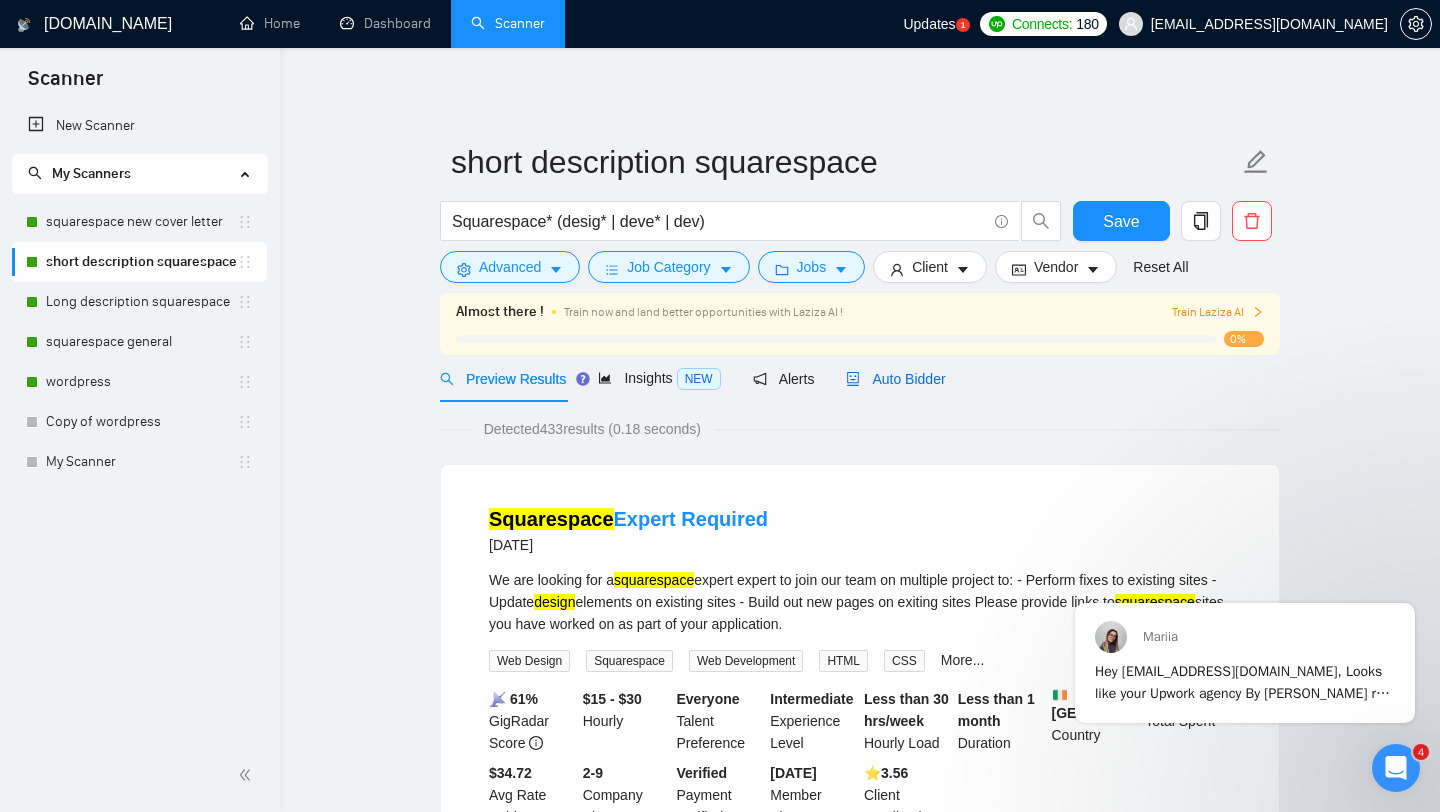 click on "Auto Bidder" at bounding box center [895, 379] 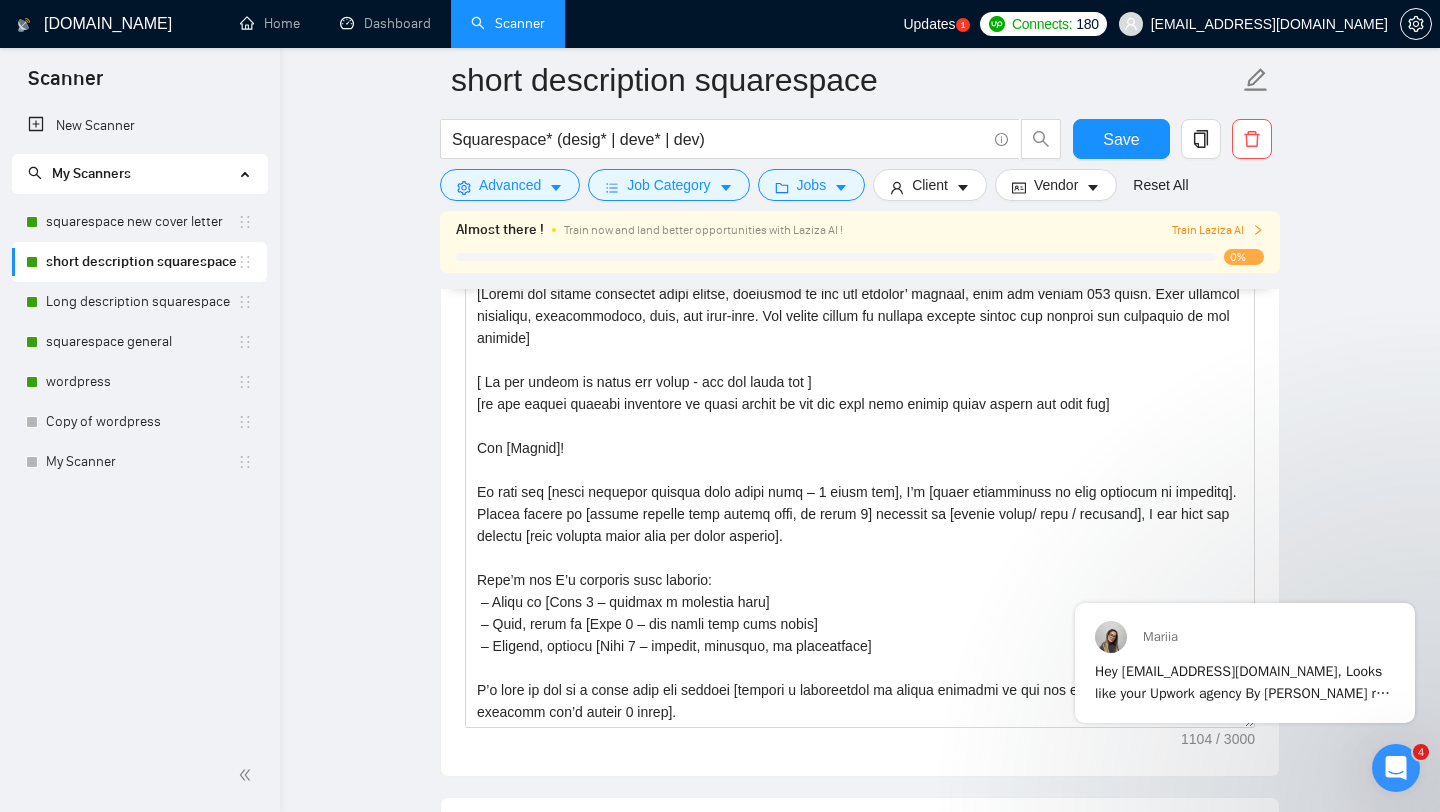 scroll, scrollTop: 1825, scrollLeft: 0, axis: vertical 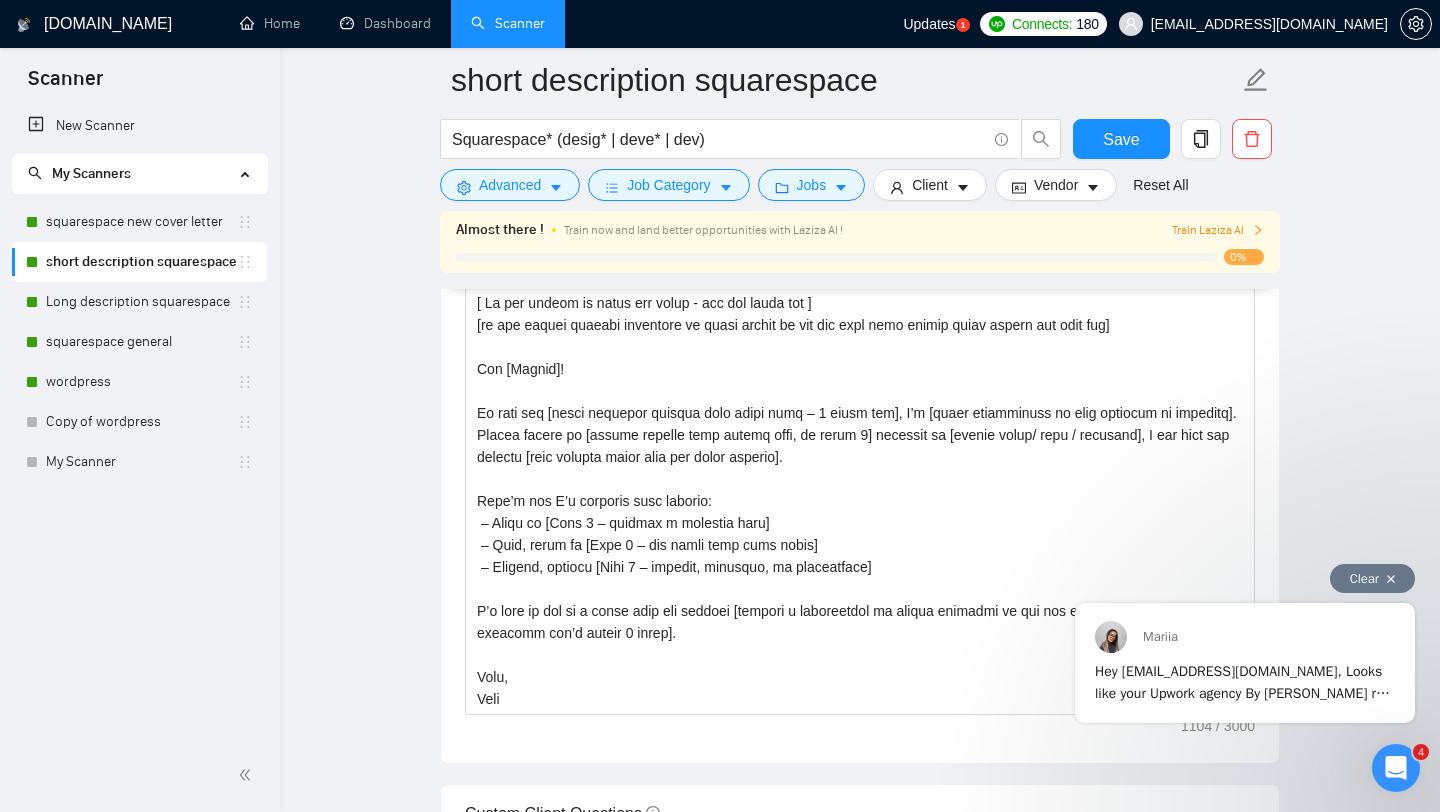 click on "Clear" at bounding box center [1372, 578] 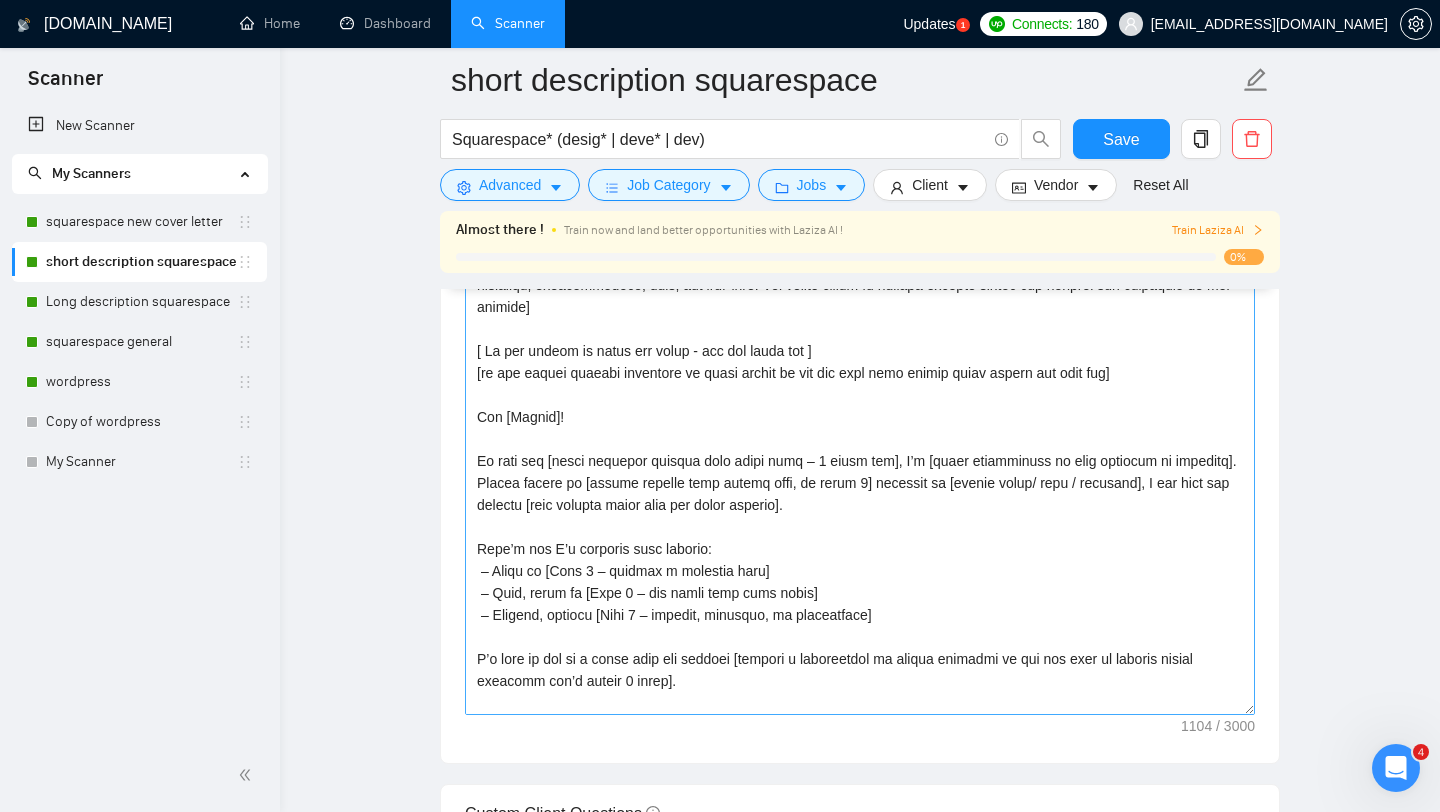 scroll, scrollTop: 66, scrollLeft: 0, axis: vertical 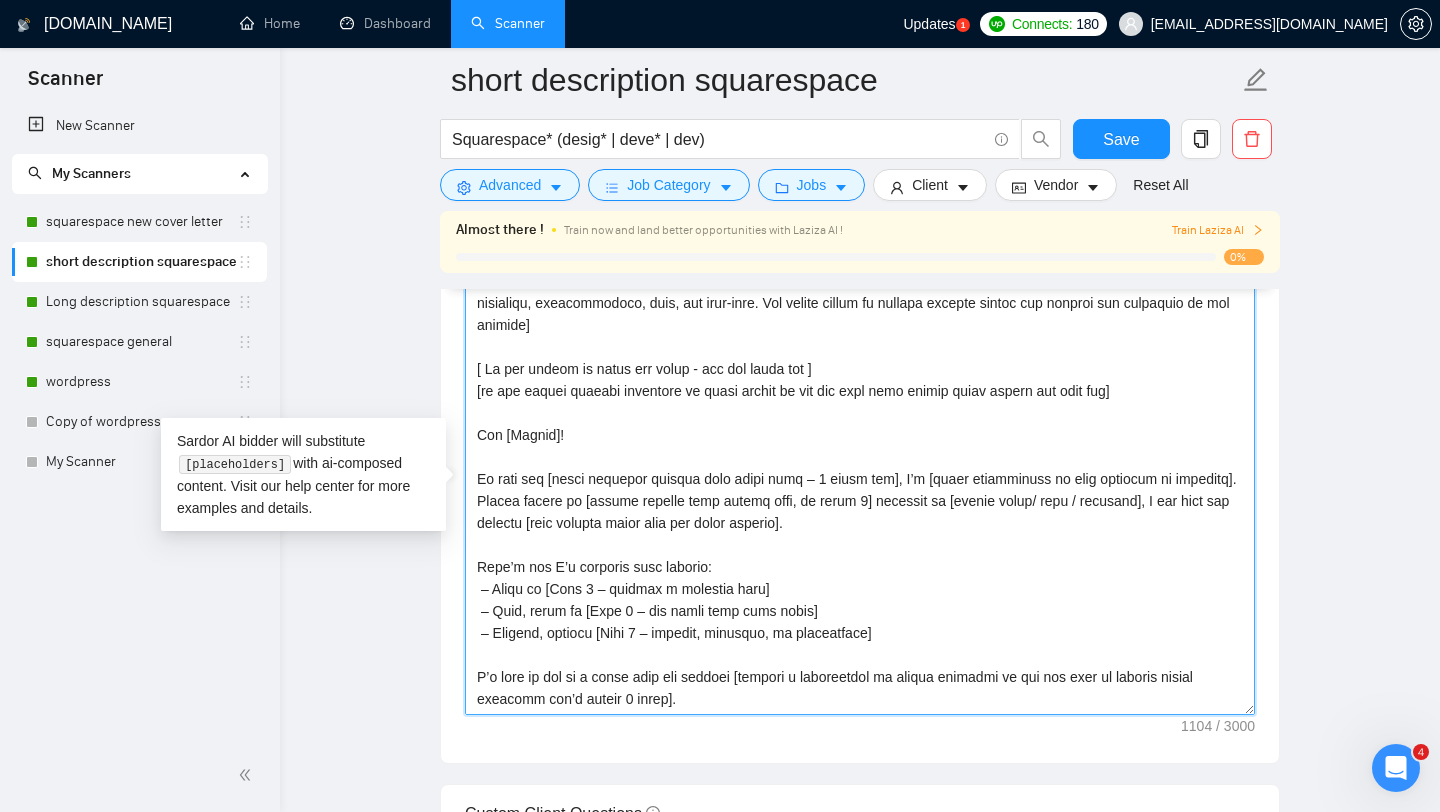 drag, startPoint x: 520, startPoint y: 704, endPoint x: 471, endPoint y: 248, distance: 458.62512 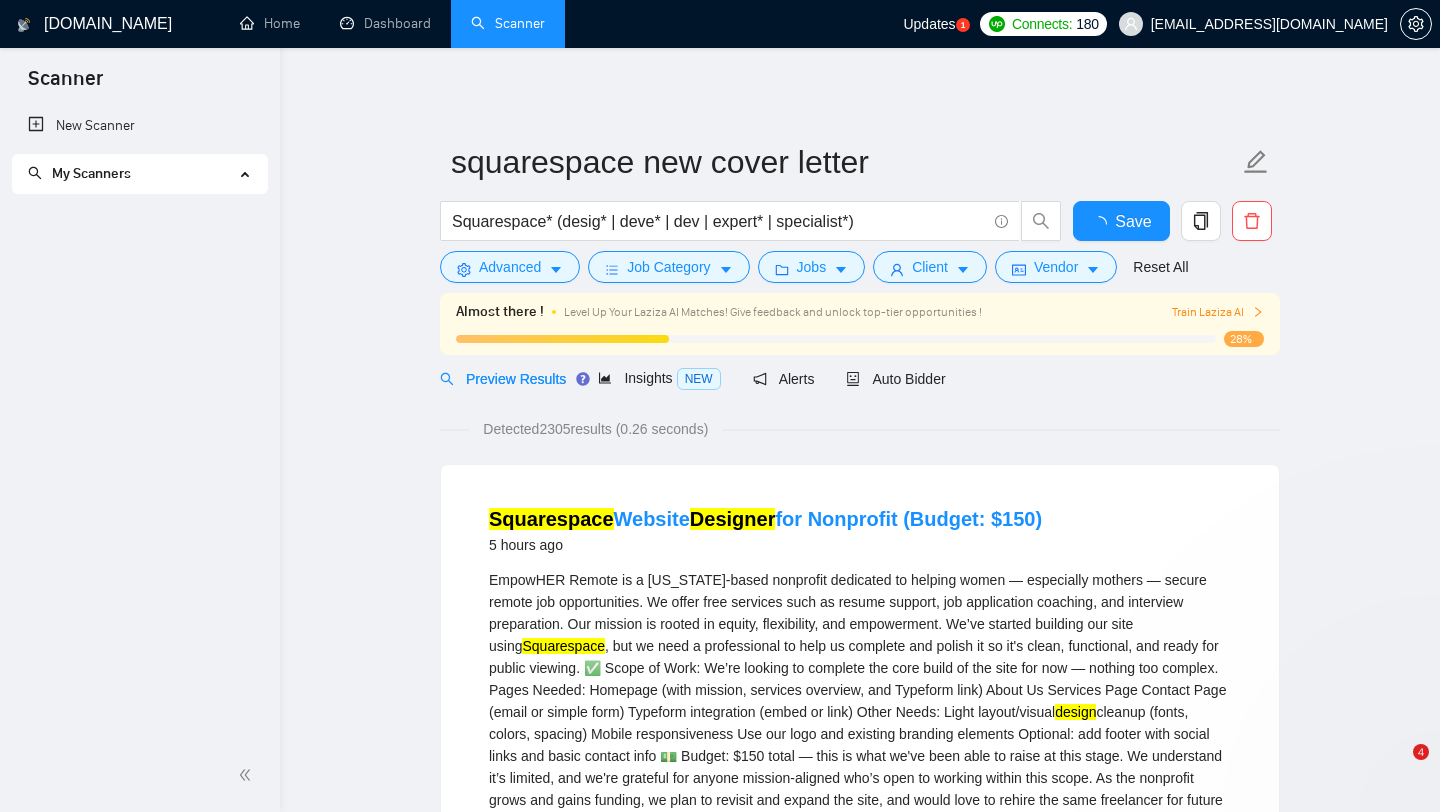 scroll, scrollTop: 0, scrollLeft: 0, axis: both 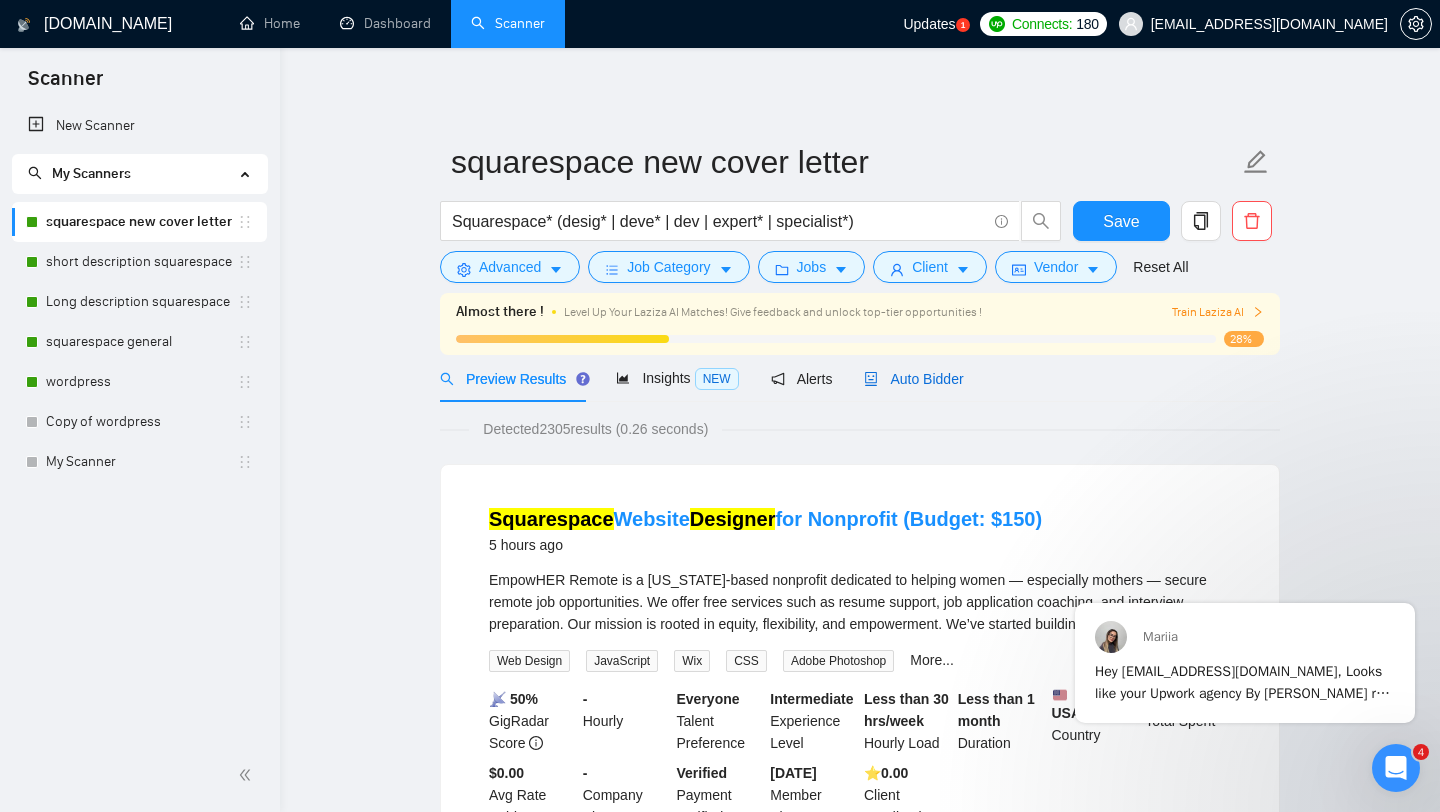 click on "Auto Bidder" at bounding box center [913, 379] 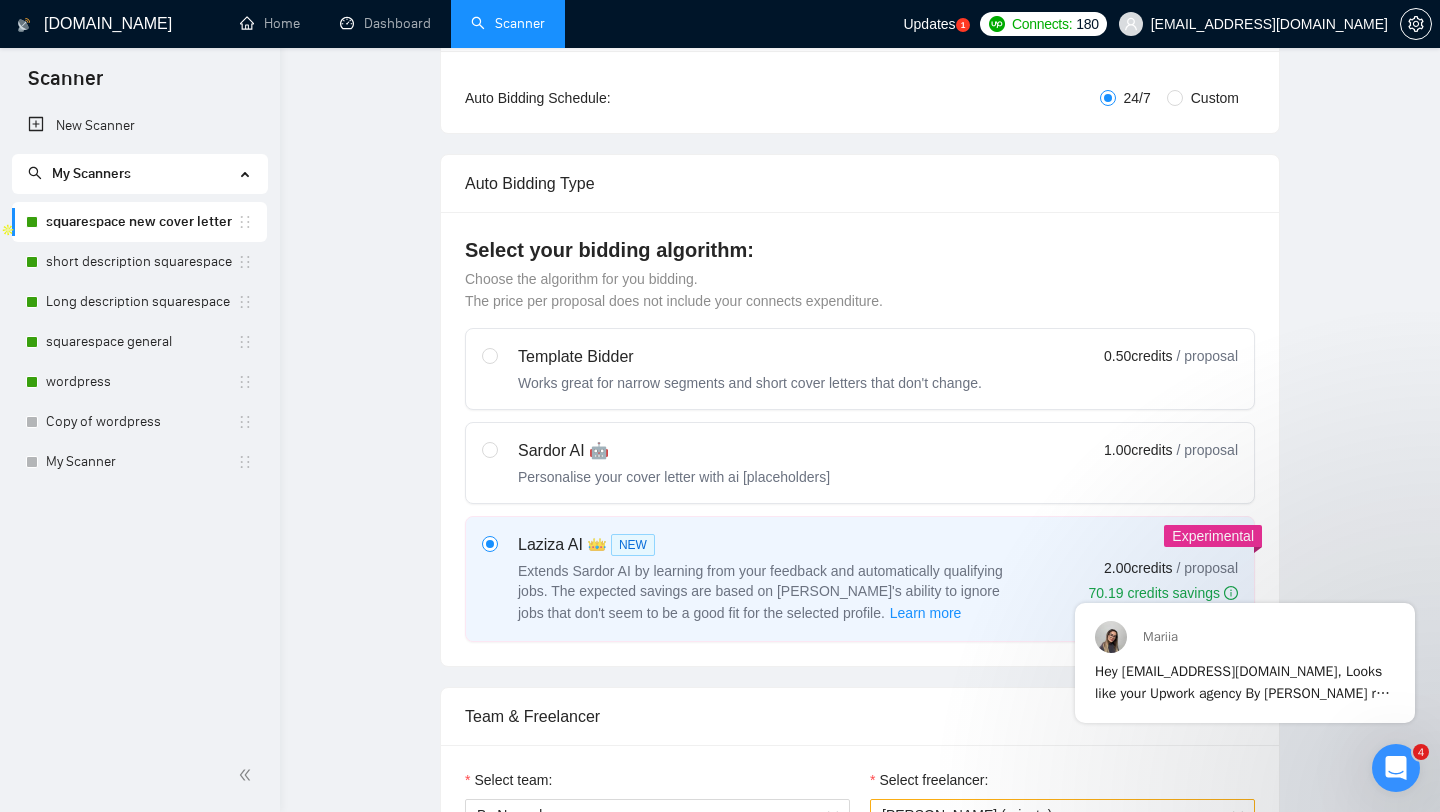 type 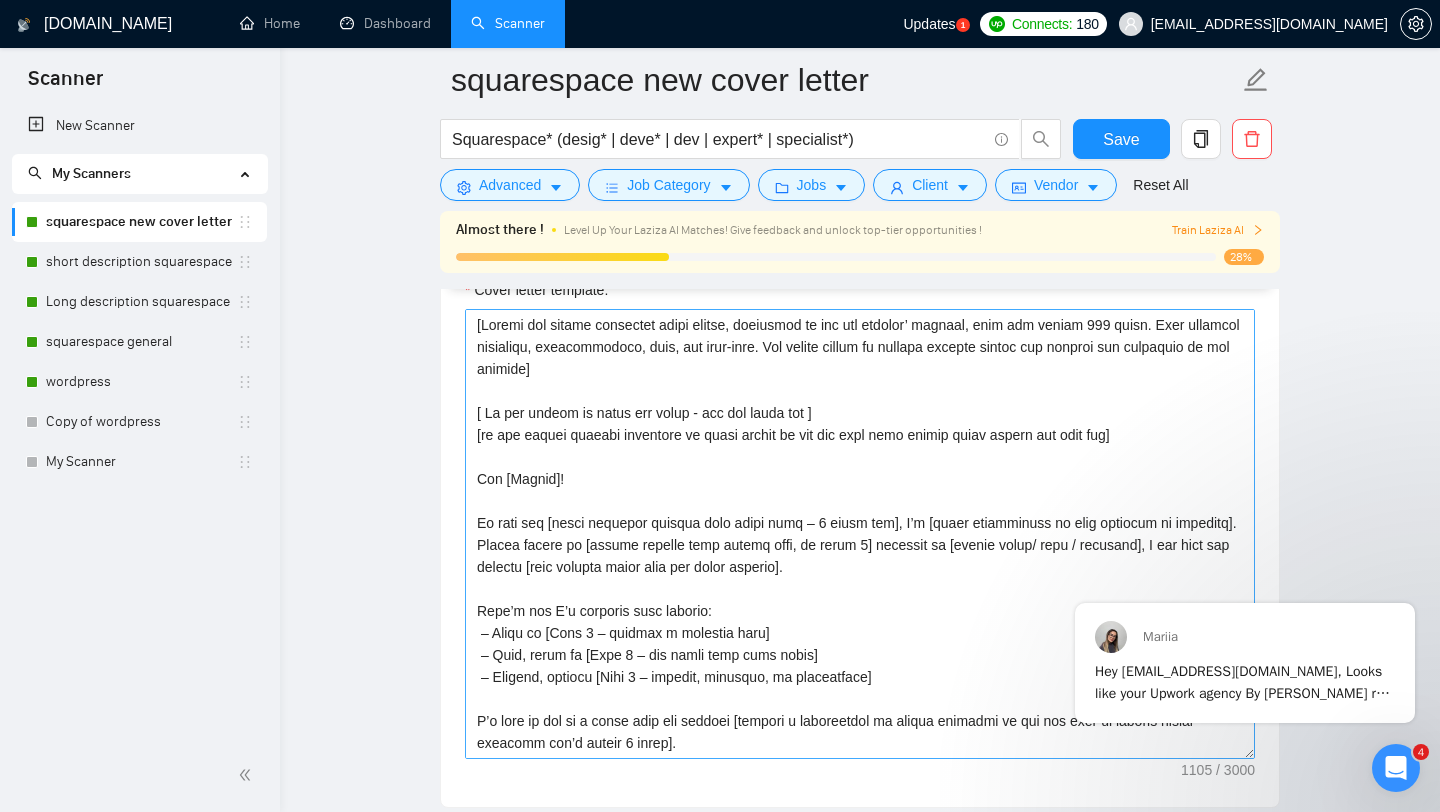 scroll, scrollTop: 1711, scrollLeft: 0, axis: vertical 